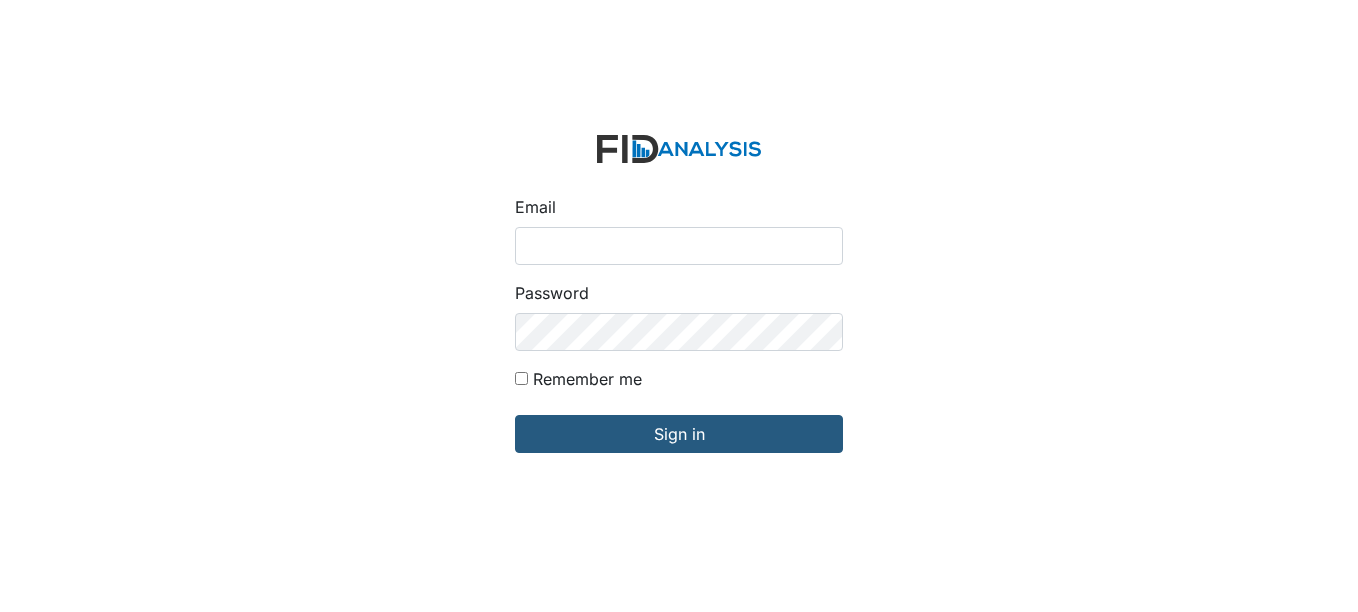scroll, scrollTop: 0, scrollLeft: 0, axis: both 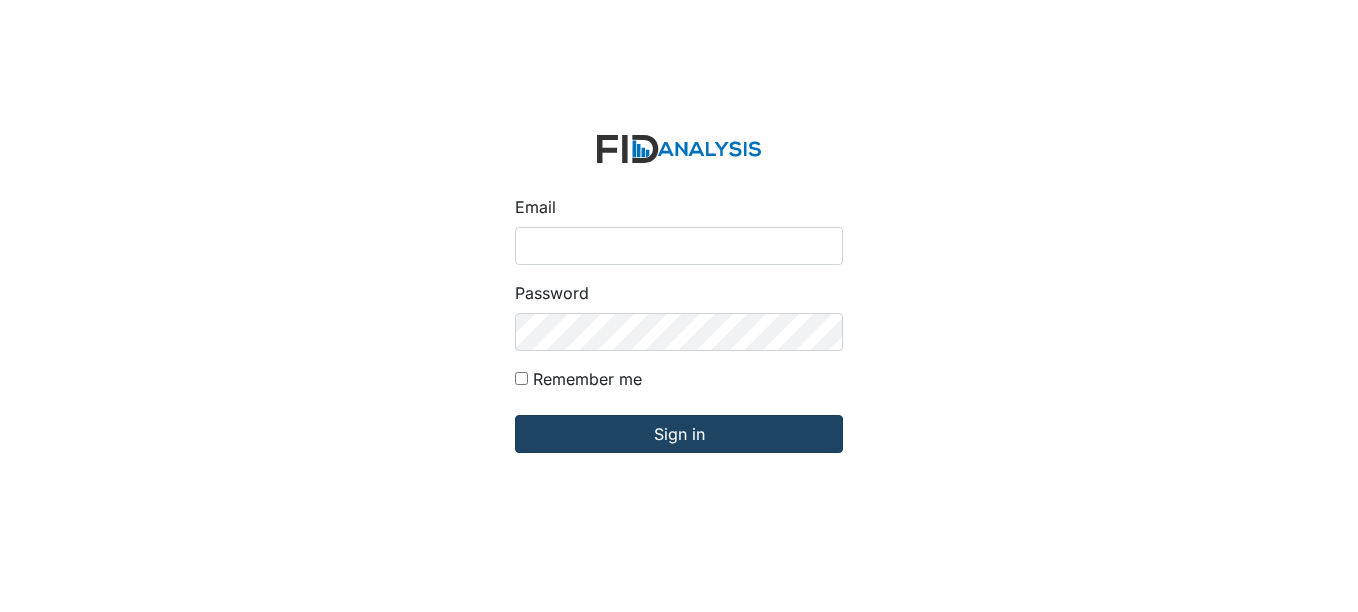 type on "[EMAIL]" 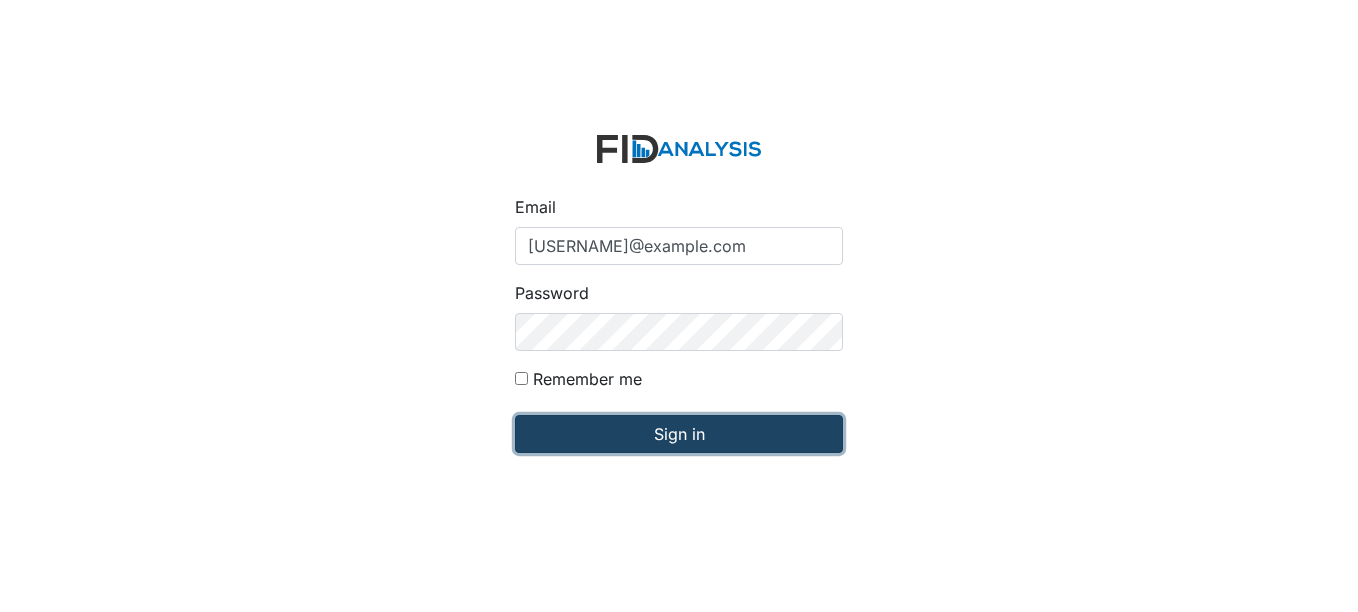 click on "Sign in" at bounding box center [679, 434] 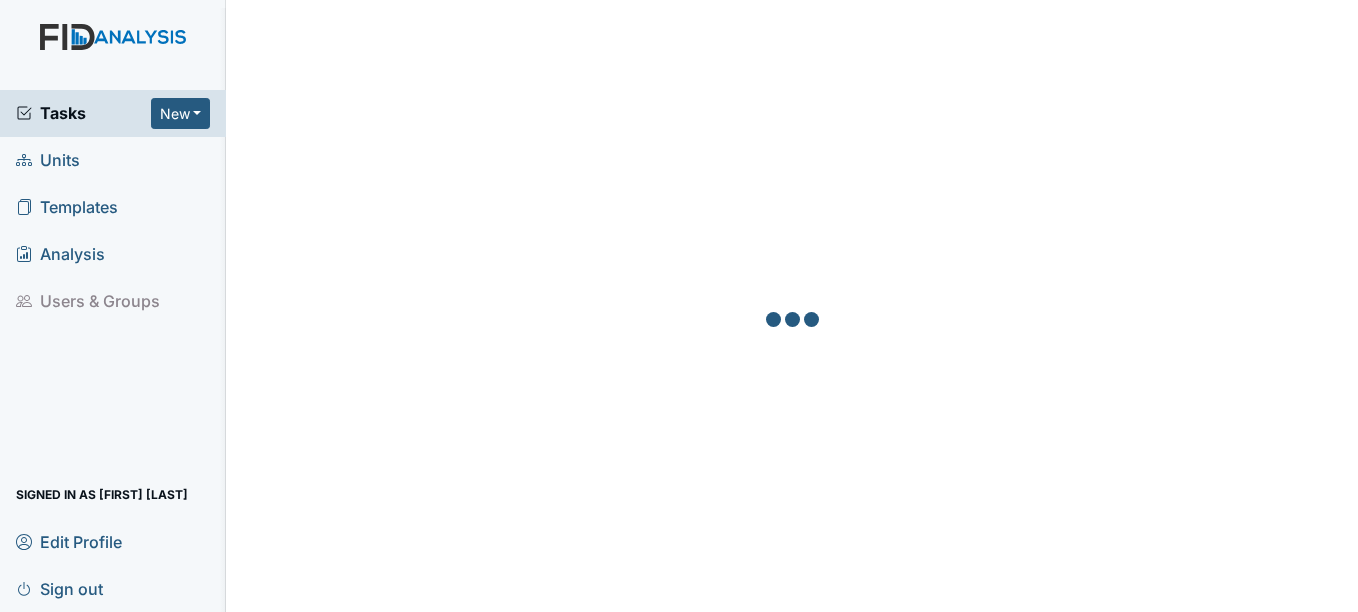 scroll, scrollTop: 0, scrollLeft: 0, axis: both 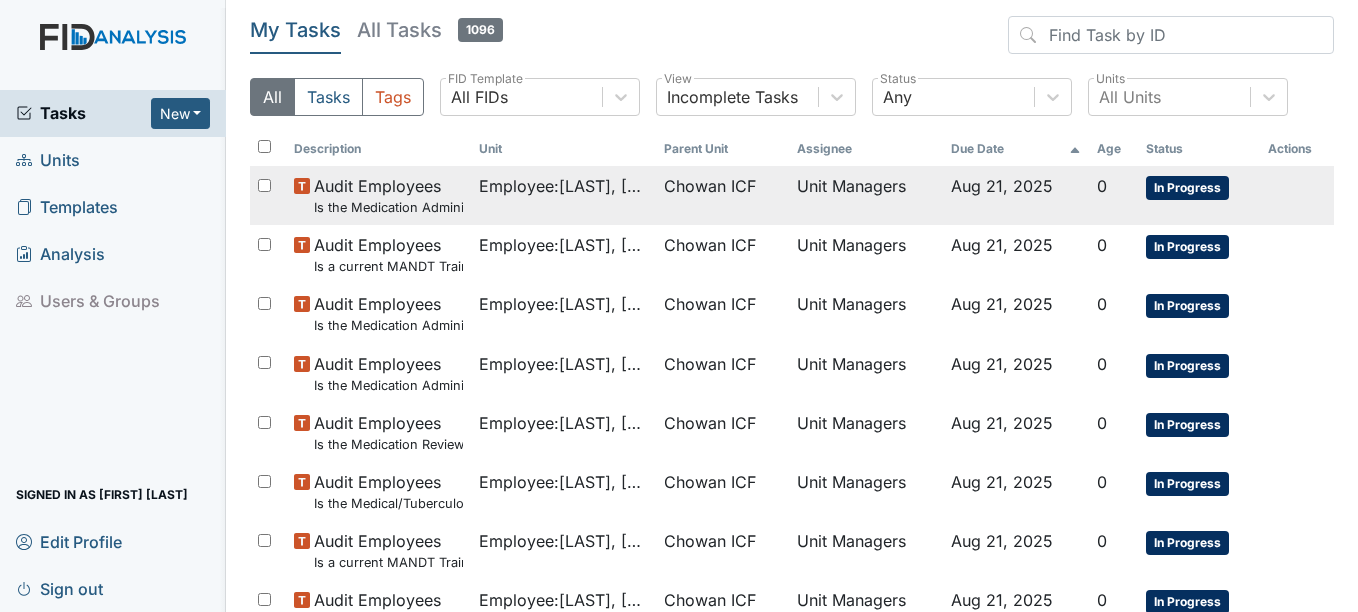 drag, startPoint x: 674, startPoint y: 206, endPoint x: 664, endPoint y: 209, distance: 10.440307 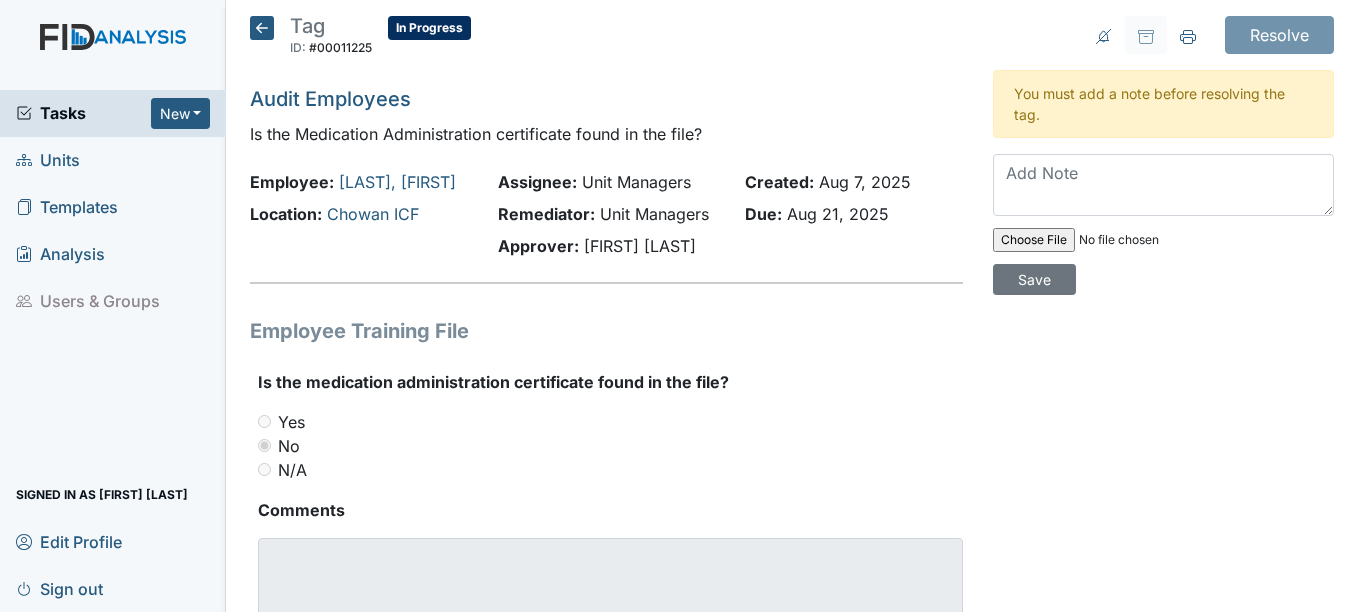 scroll, scrollTop: 0, scrollLeft: 0, axis: both 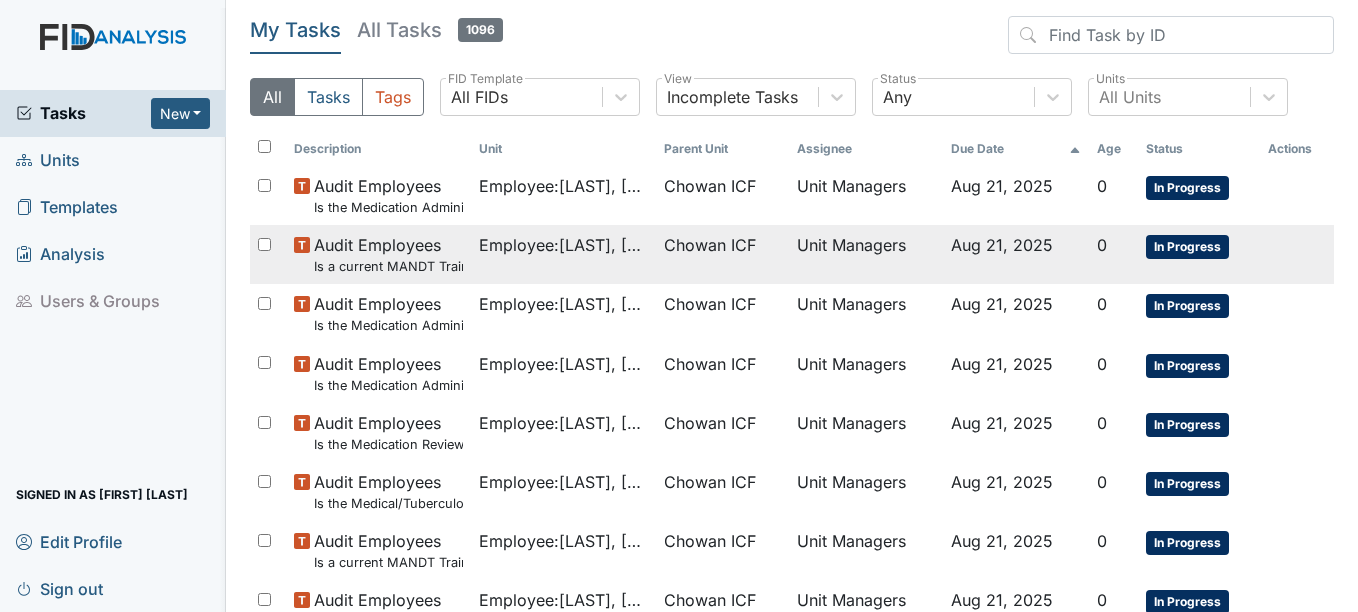 click on "Audit Employees Is a current MANDT Training certificate found in the file (1 year)?" at bounding box center (388, 254) 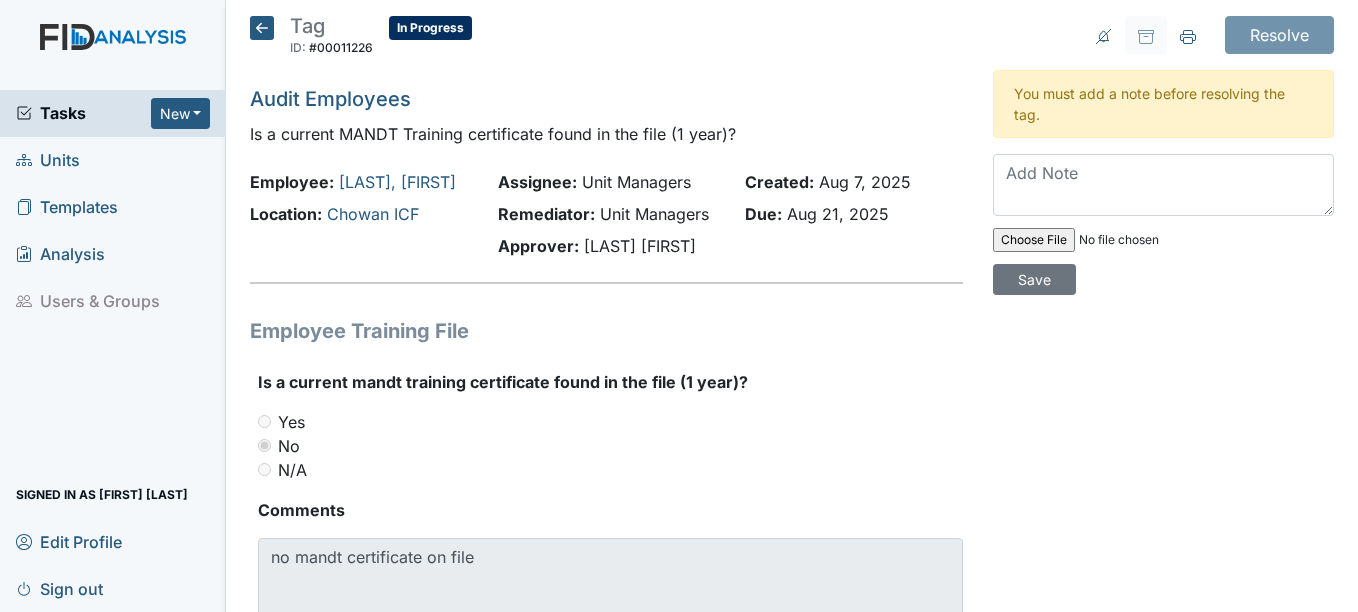 scroll, scrollTop: 0, scrollLeft: 0, axis: both 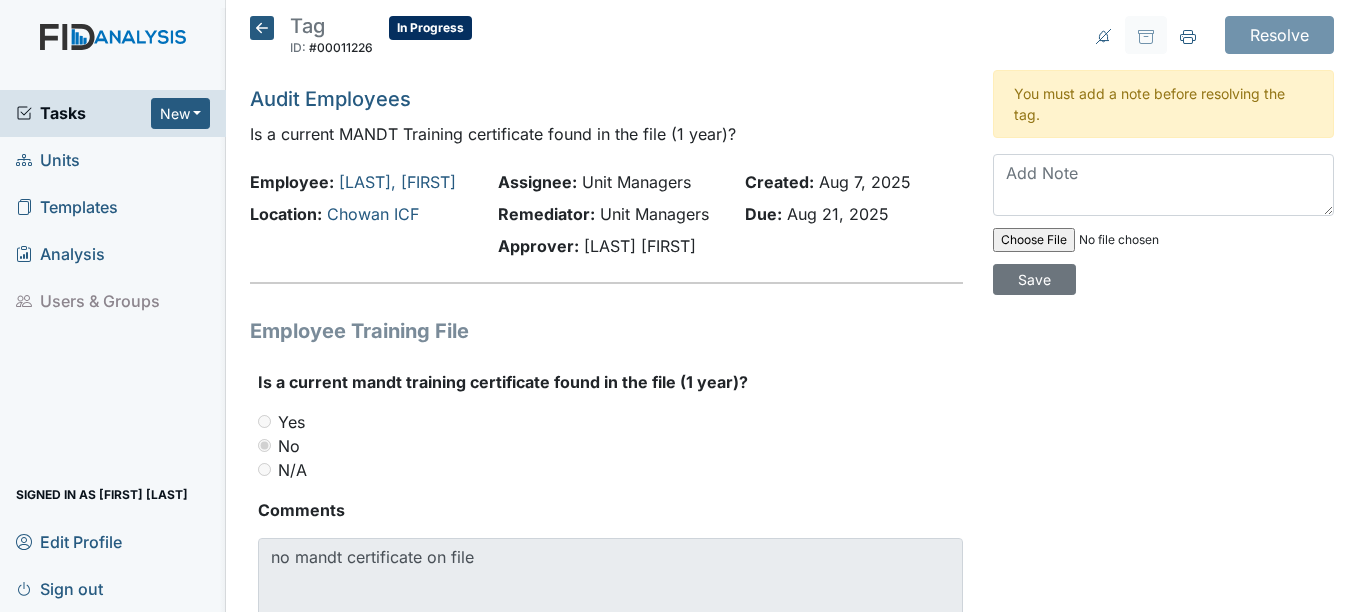click 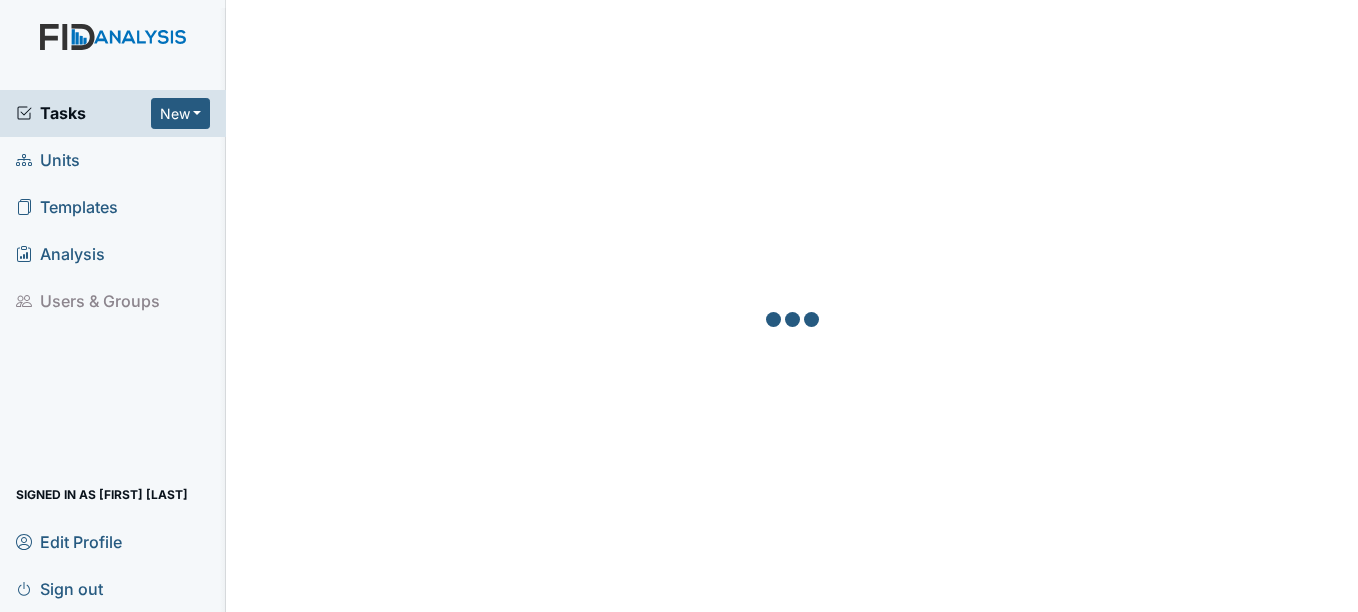 scroll, scrollTop: 0, scrollLeft: 0, axis: both 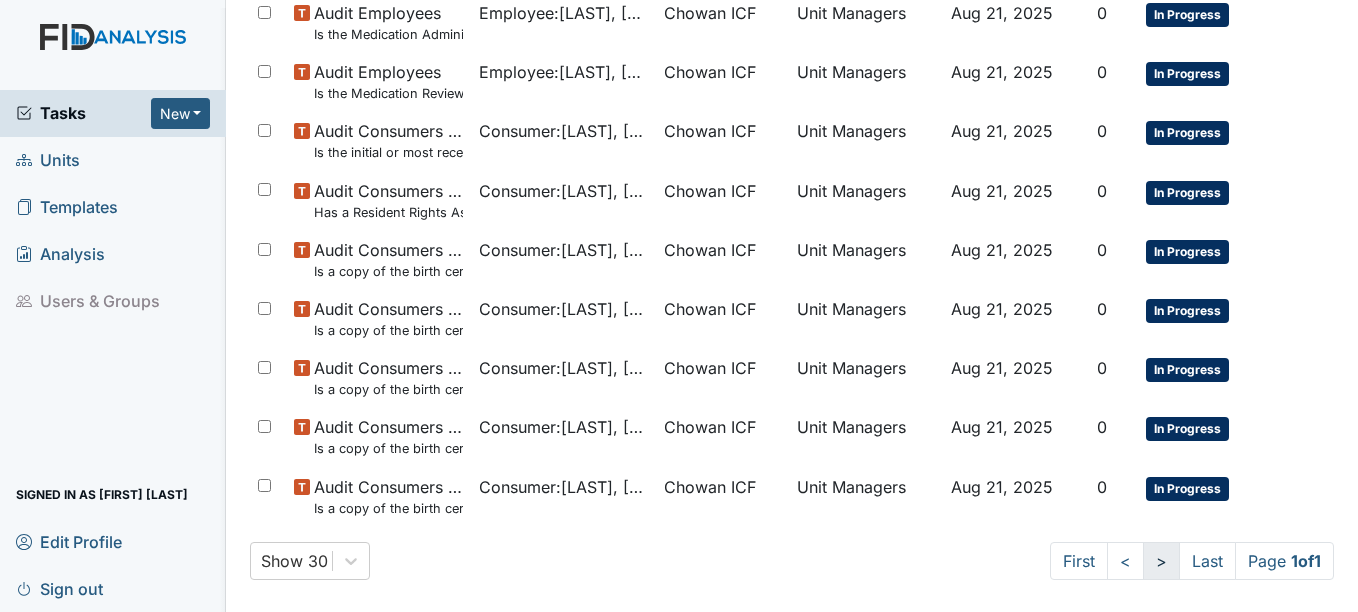 click on ">" at bounding box center (1161, 561) 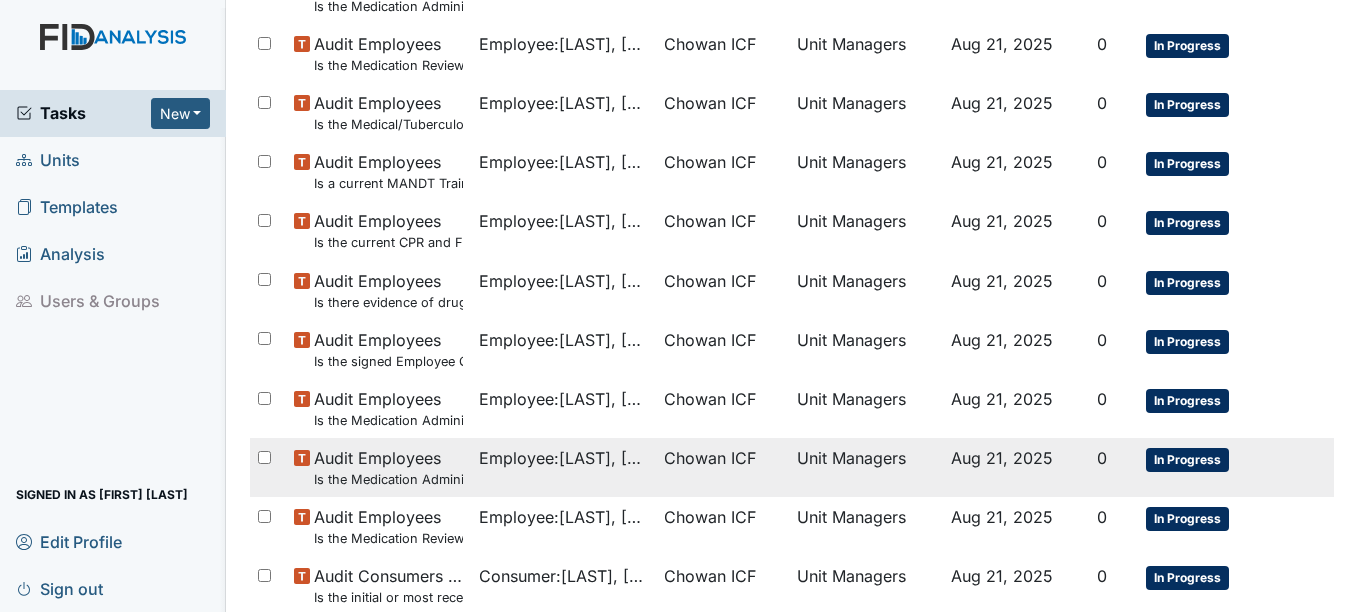 scroll, scrollTop: 524, scrollLeft: 0, axis: vertical 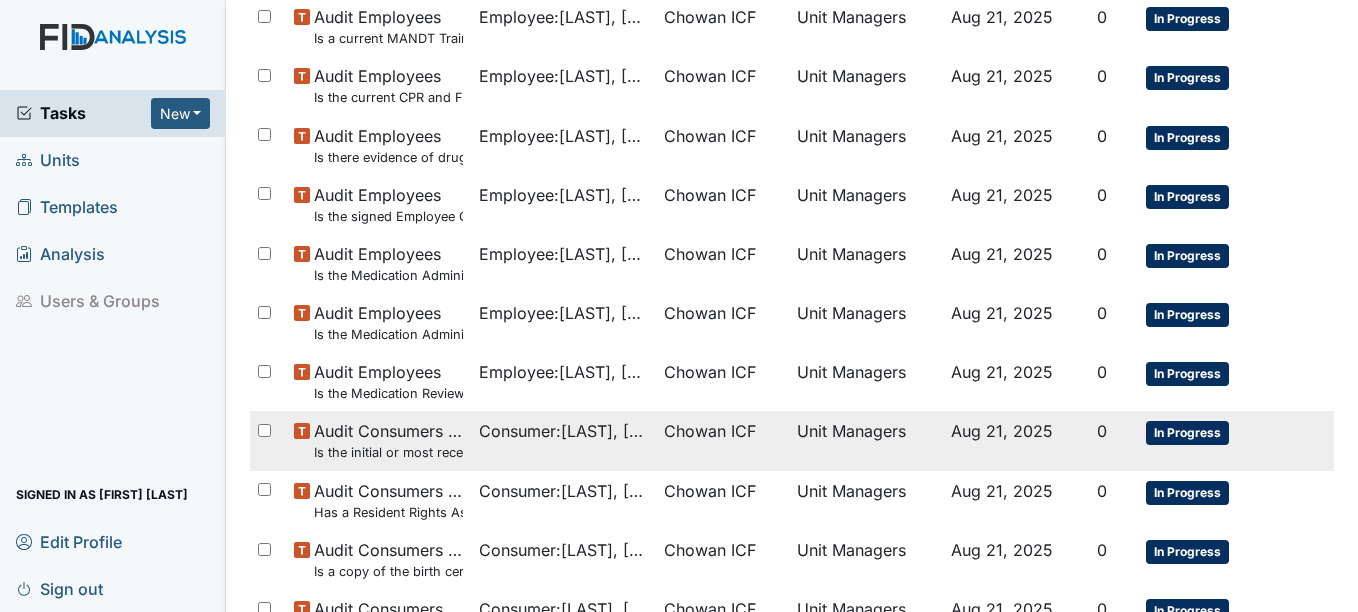click on "Consumer :  Barissi, Angel" at bounding box center (563, 440) 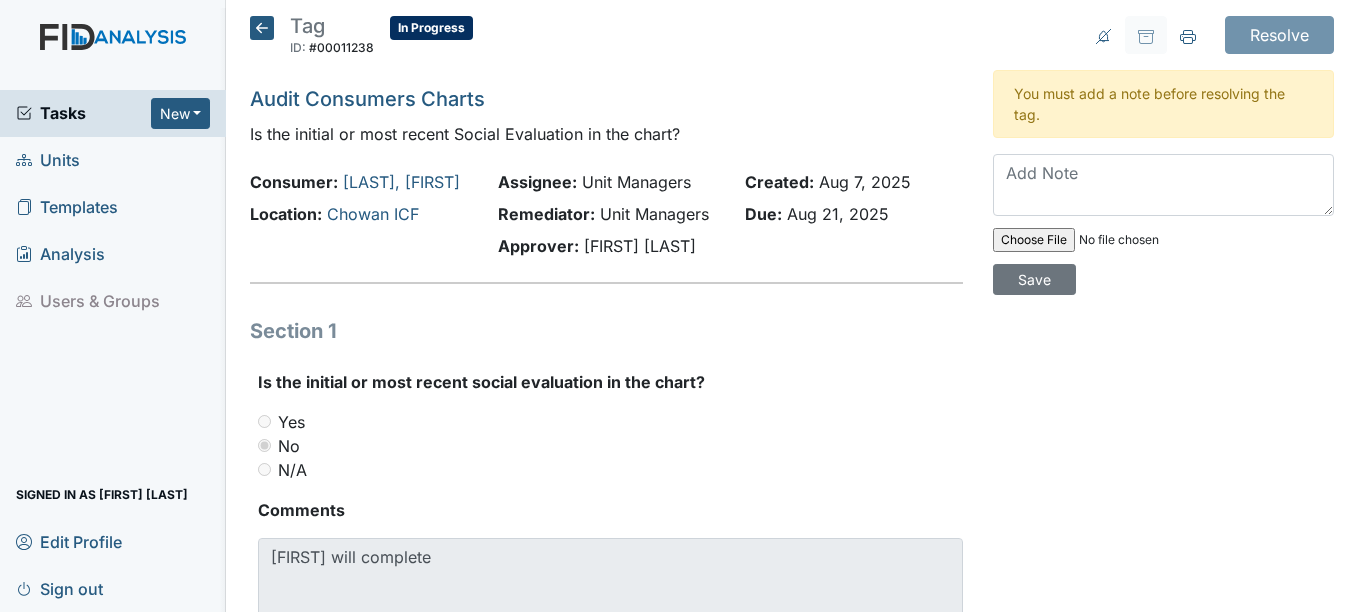 scroll, scrollTop: 0, scrollLeft: 0, axis: both 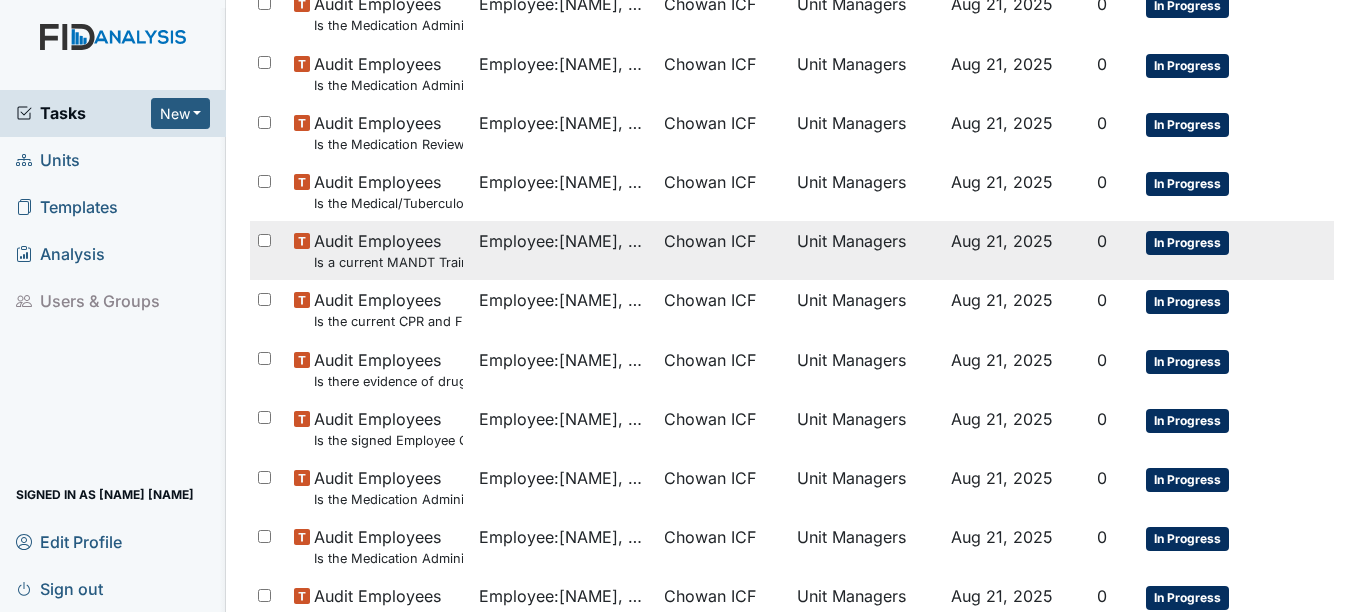 click on "Chowan ICF" at bounding box center (722, 250) 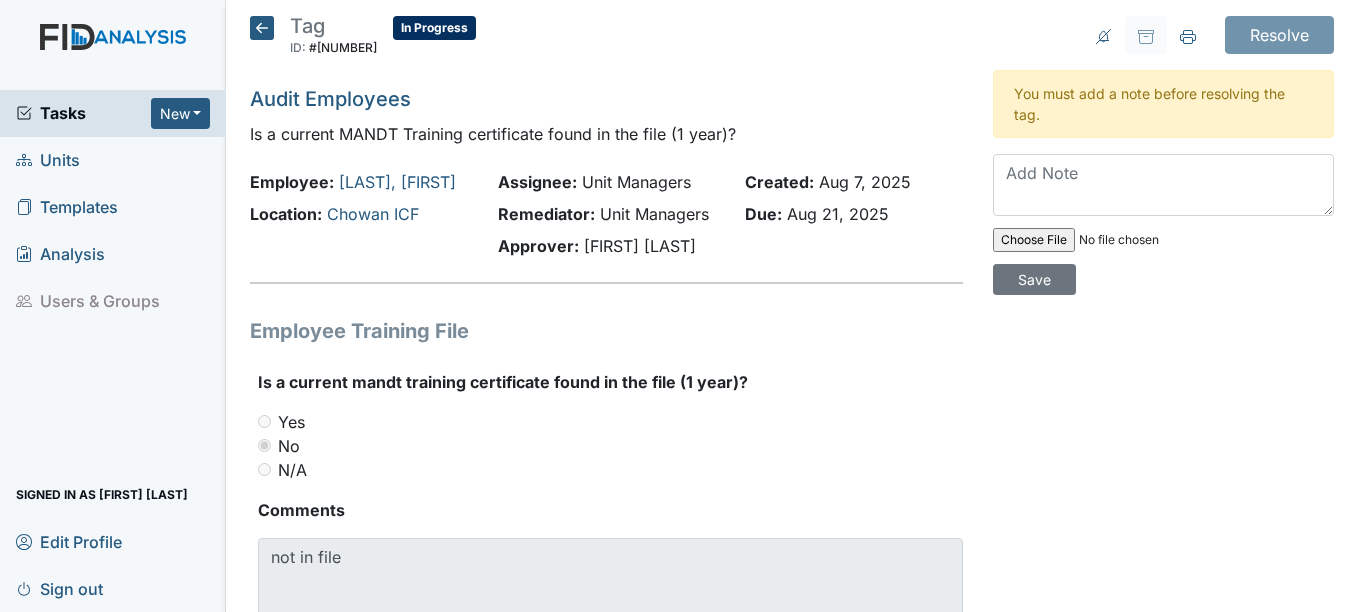 scroll, scrollTop: 0, scrollLeft: 0, axis: both 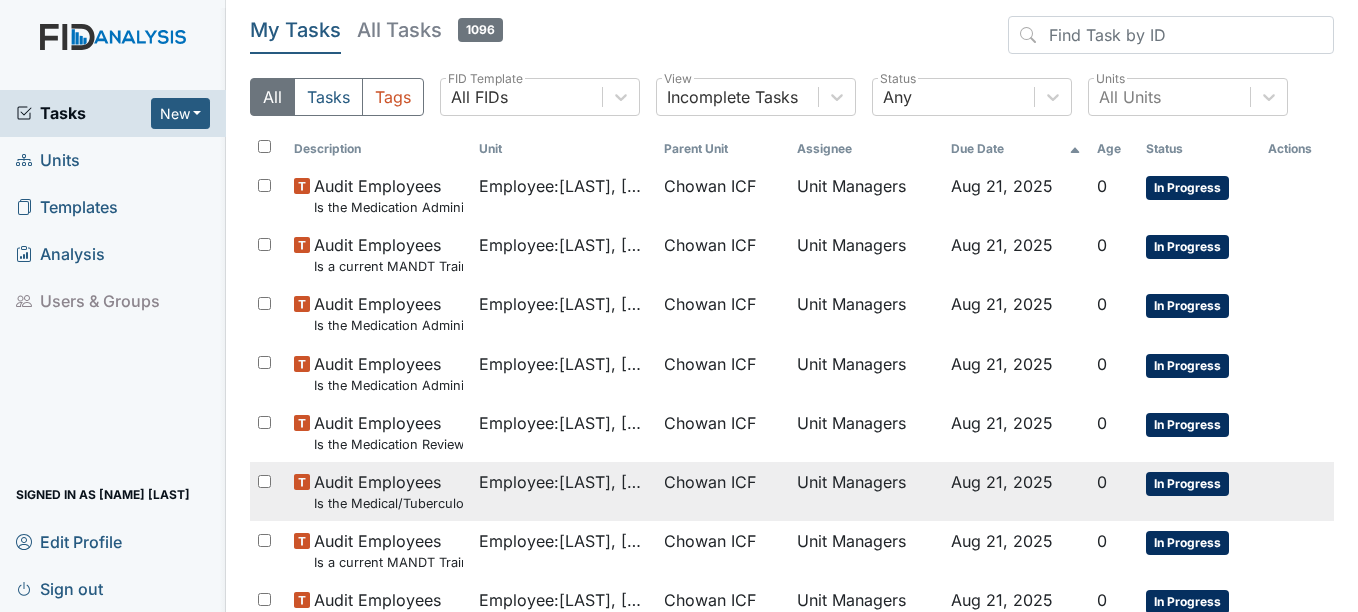 click on "Chowan ICF" at bounding box center (710, 482) 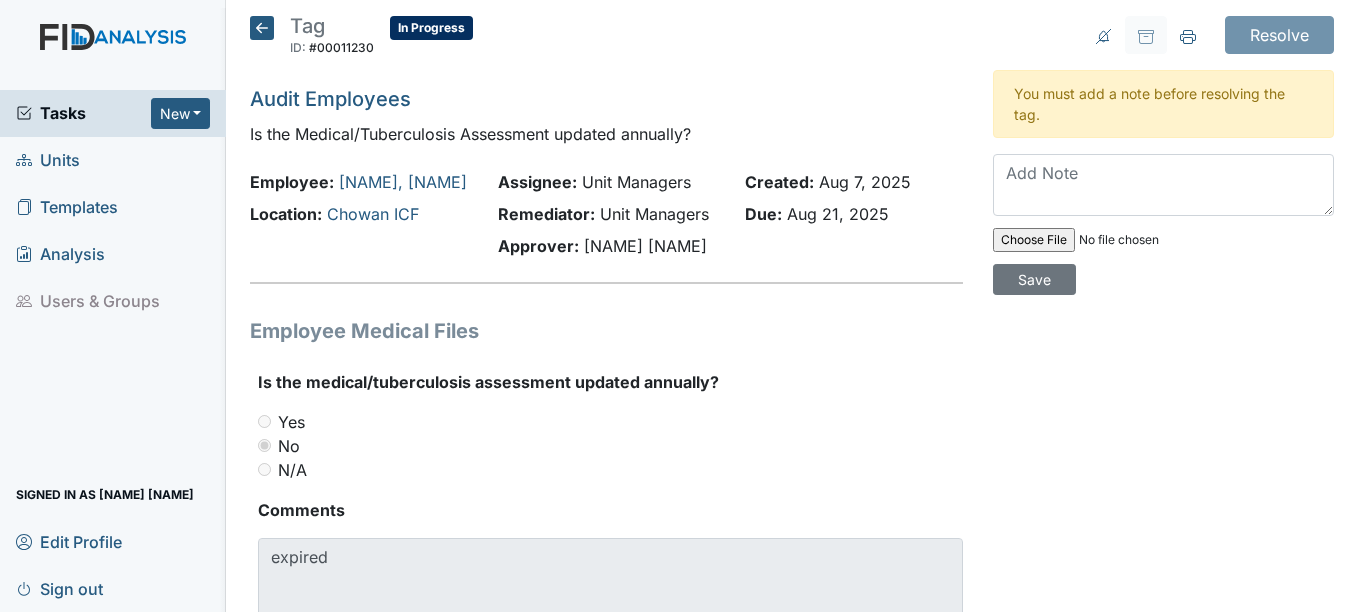 scroll, scrollTop: 0, scrollLeft: 0, axis: both 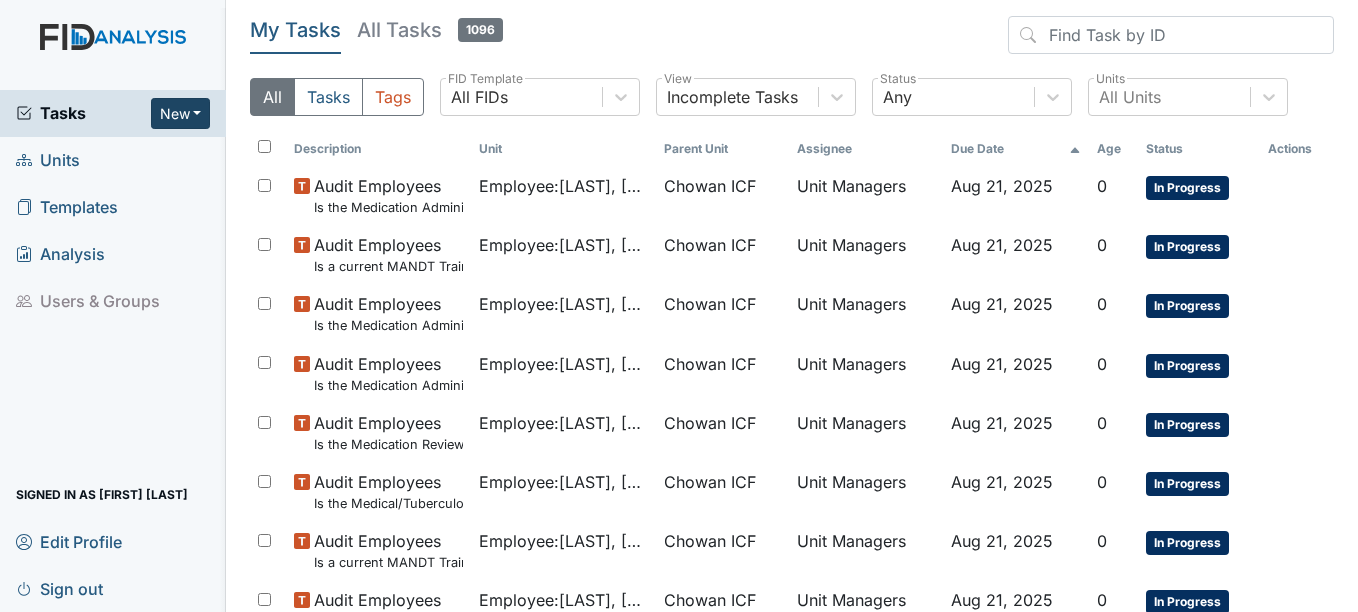 click on "New" at bounding box center [181, 113] 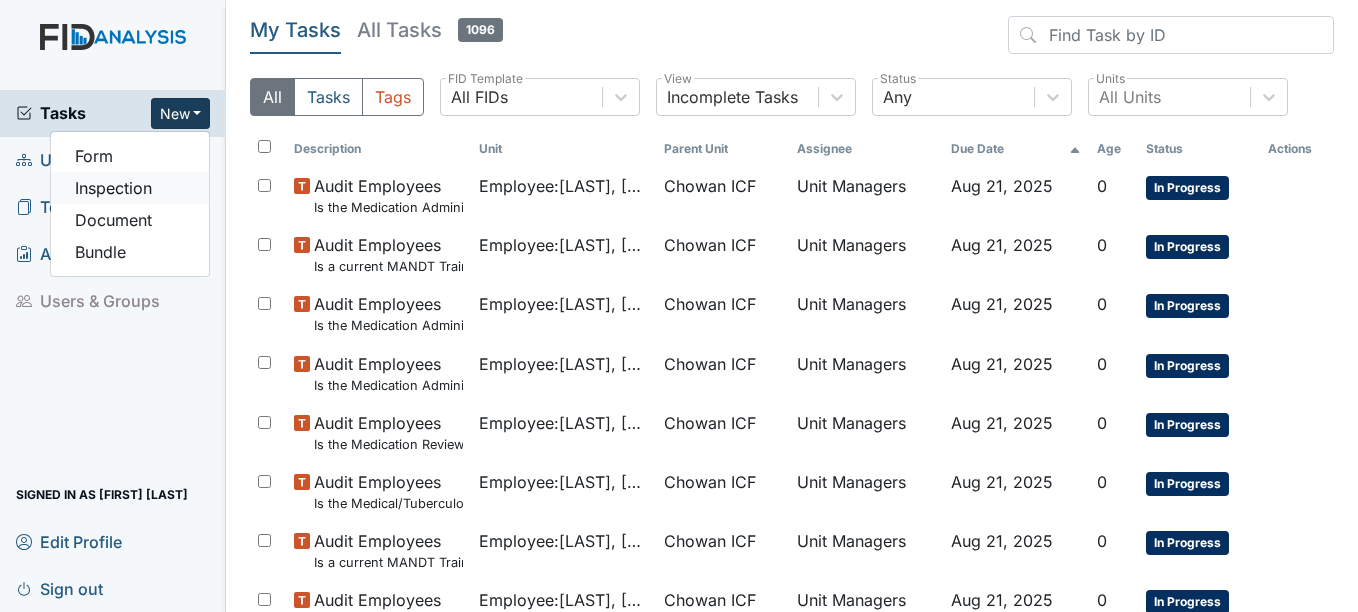 click on "Inspection" at bounding box center [130, 188] 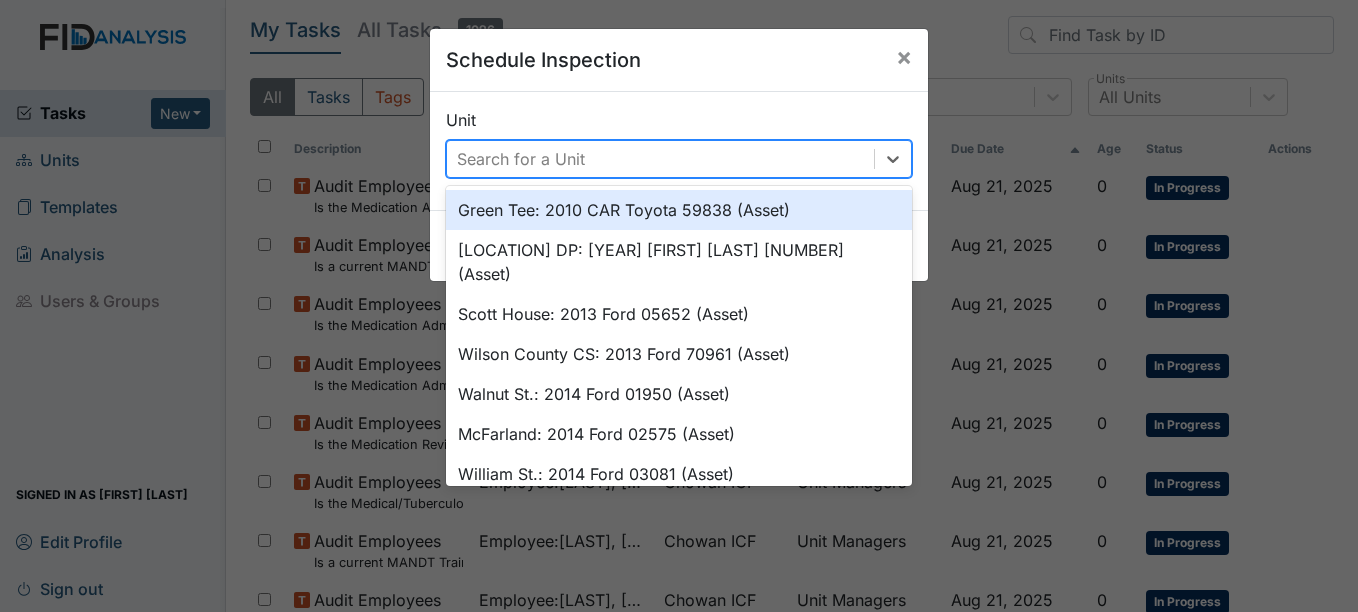click on "Search for a Unit" at bounding box center [521, 159] 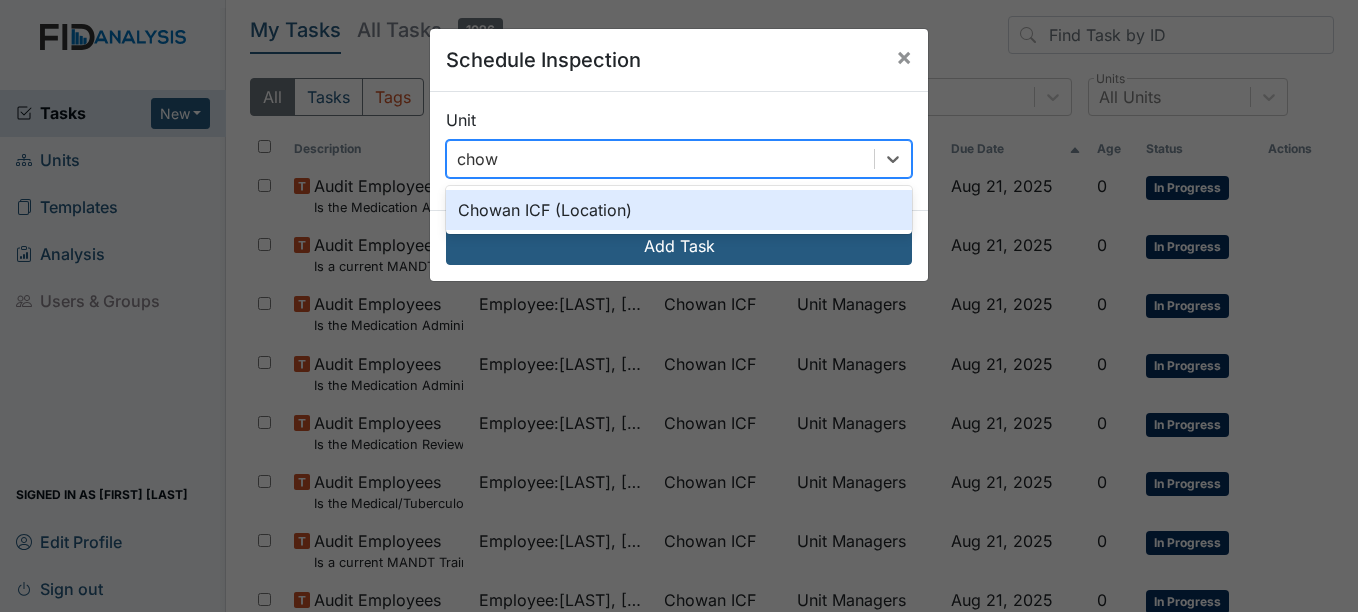 type on "chowa" 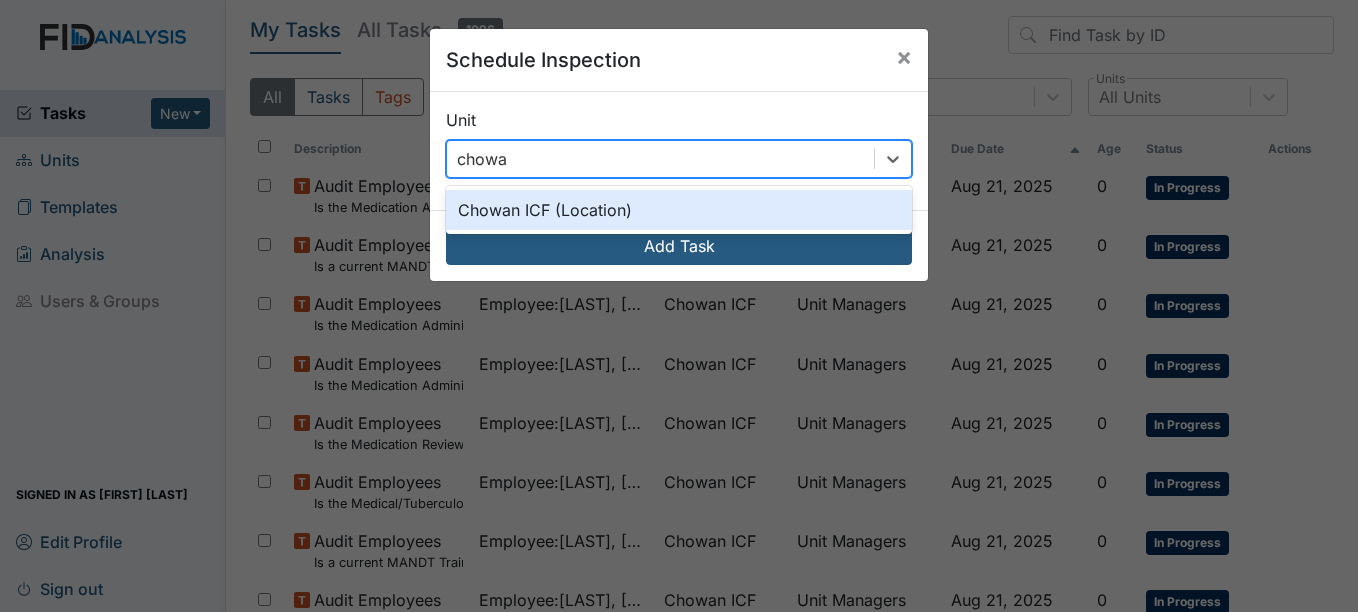click on "Chowan ICF (Location)" at bounding box center [679, 210] 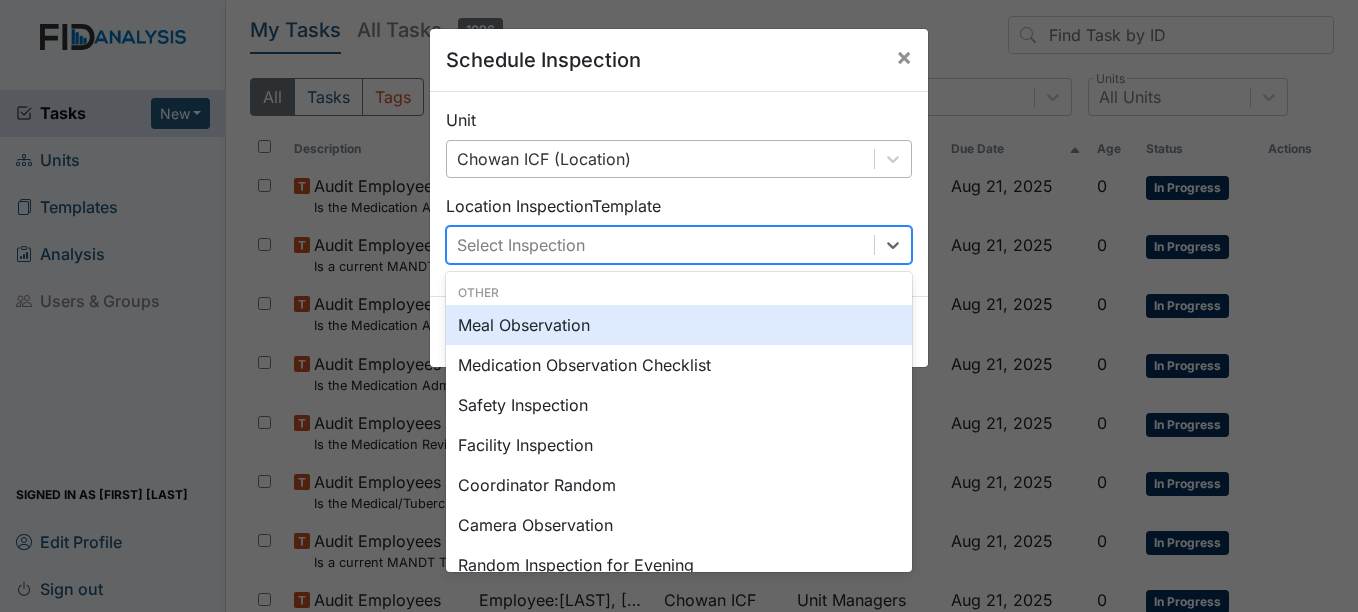 click on "Select Inspection" at bounding box center (660, 245) 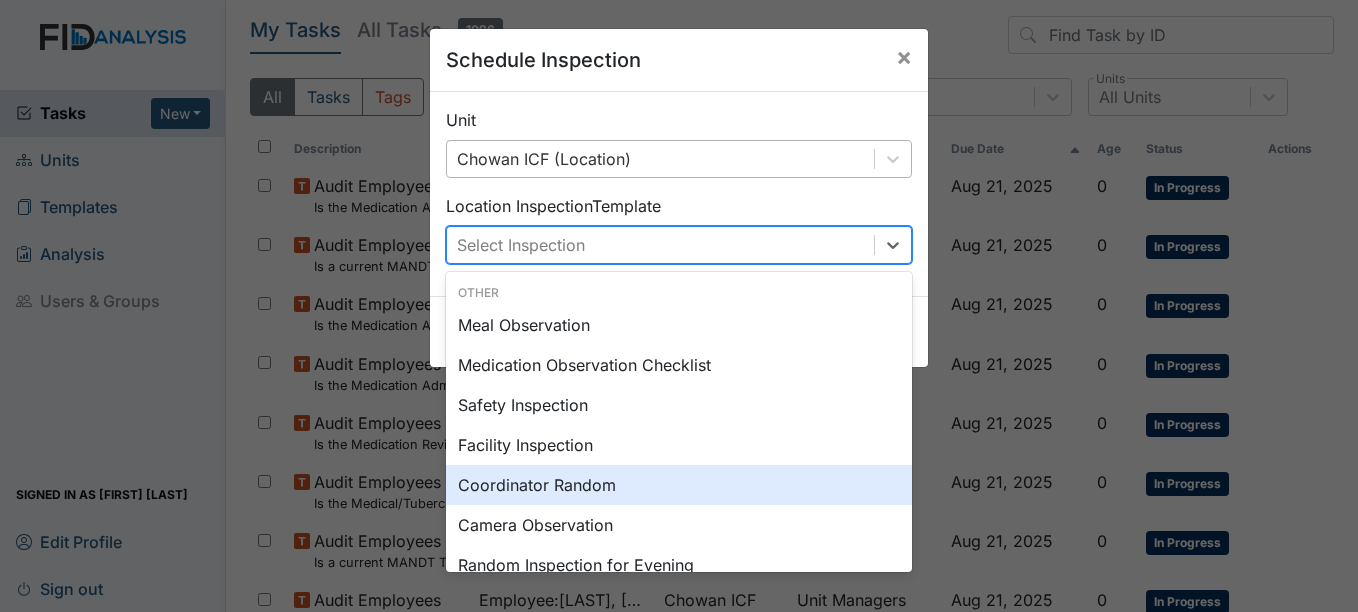 scroll, scrollTop: 100, scrollLeft: 0, axis: vertical 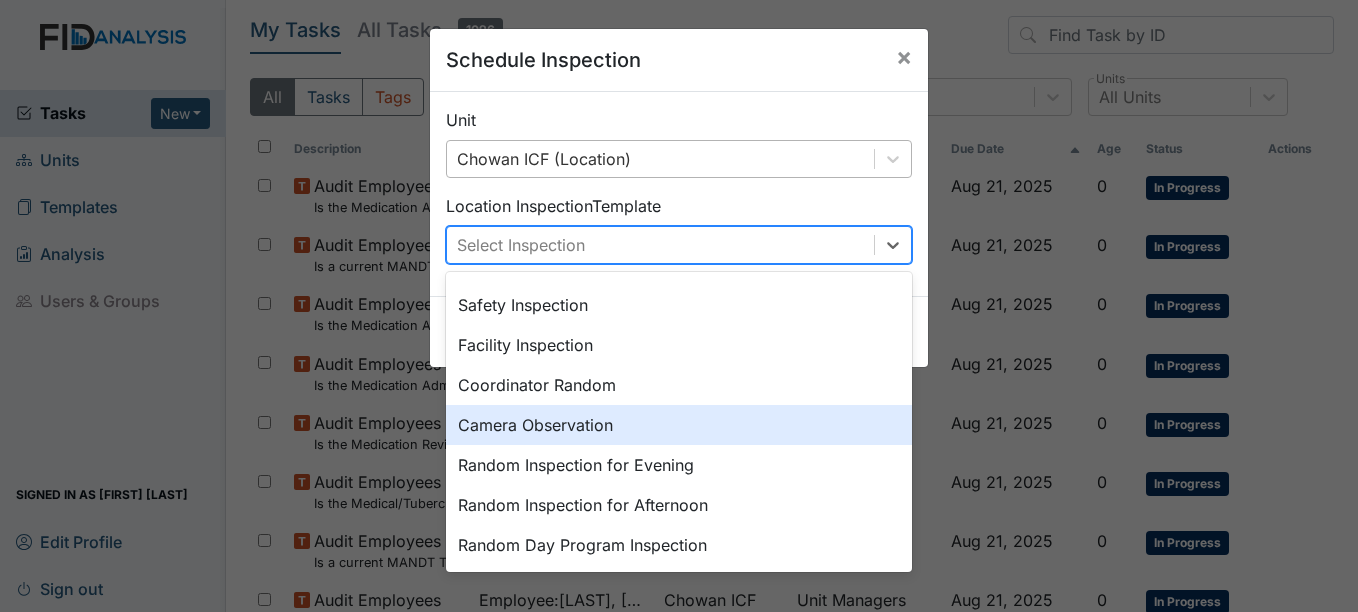 click on "Camera Observation" at bounding box center (679, 425) 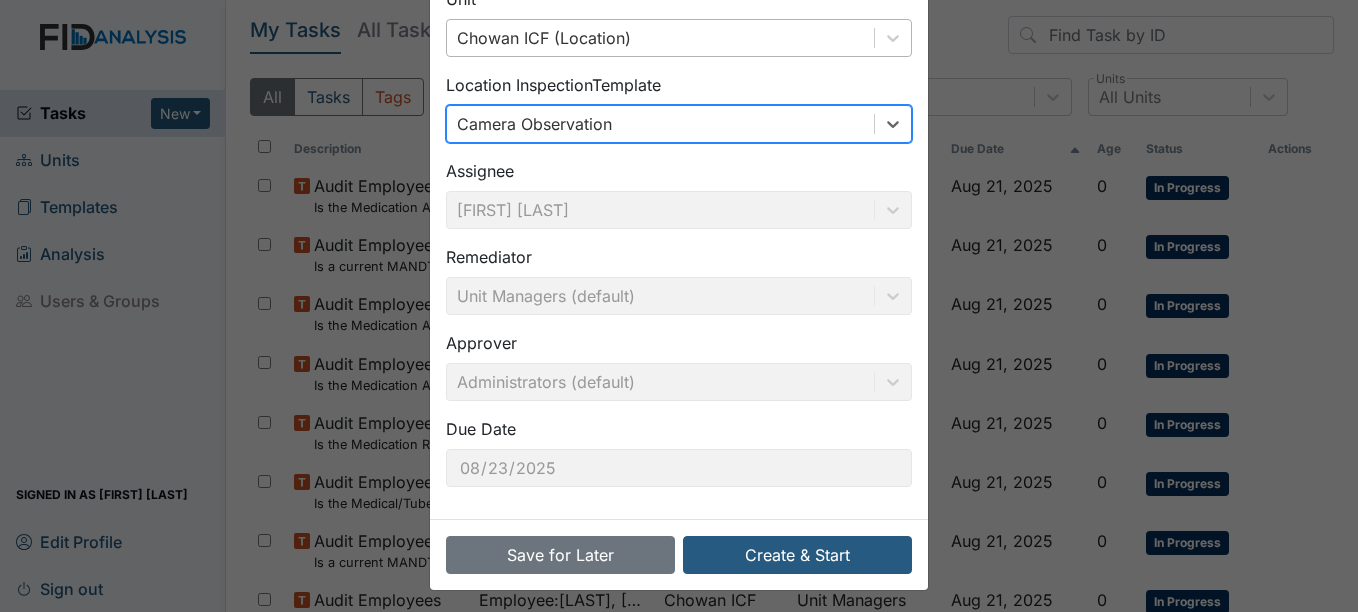scroll, scrollTop: 128, scrollLeft: 0, axis: vertical 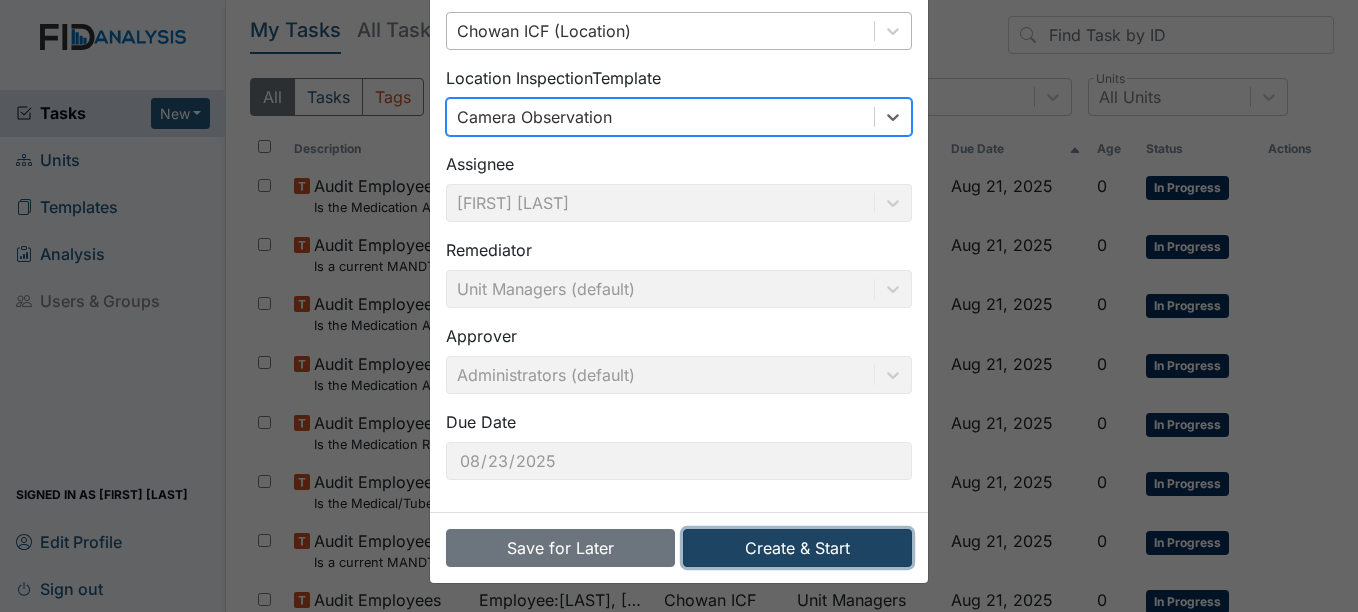 click on "Create & Start" at bounding box center (797, 548) 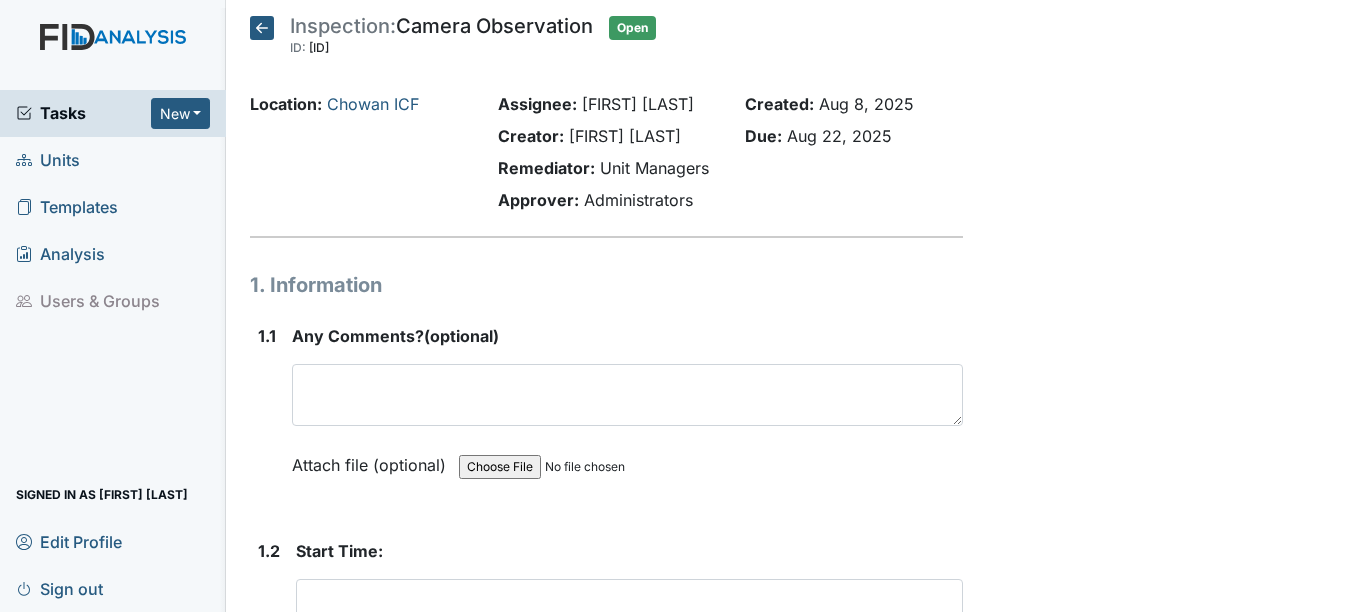 scroll, scrollTop: 0, scrollLeft: 0, axis: both 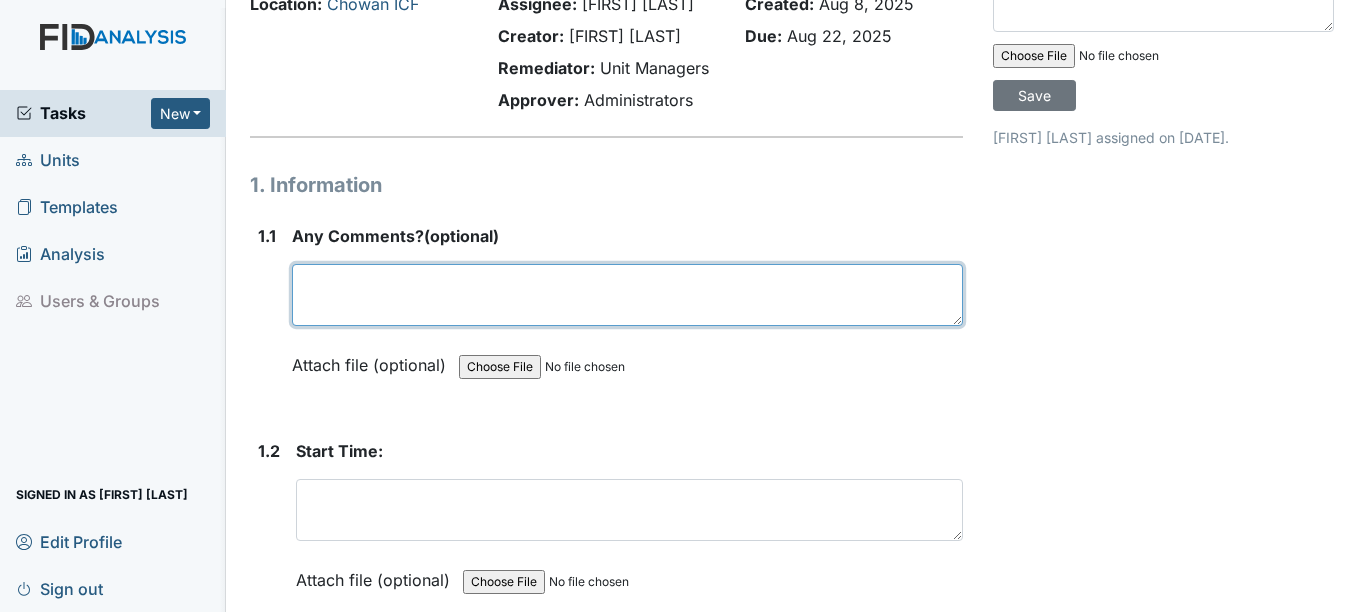 click at bounding box center (627, 295) 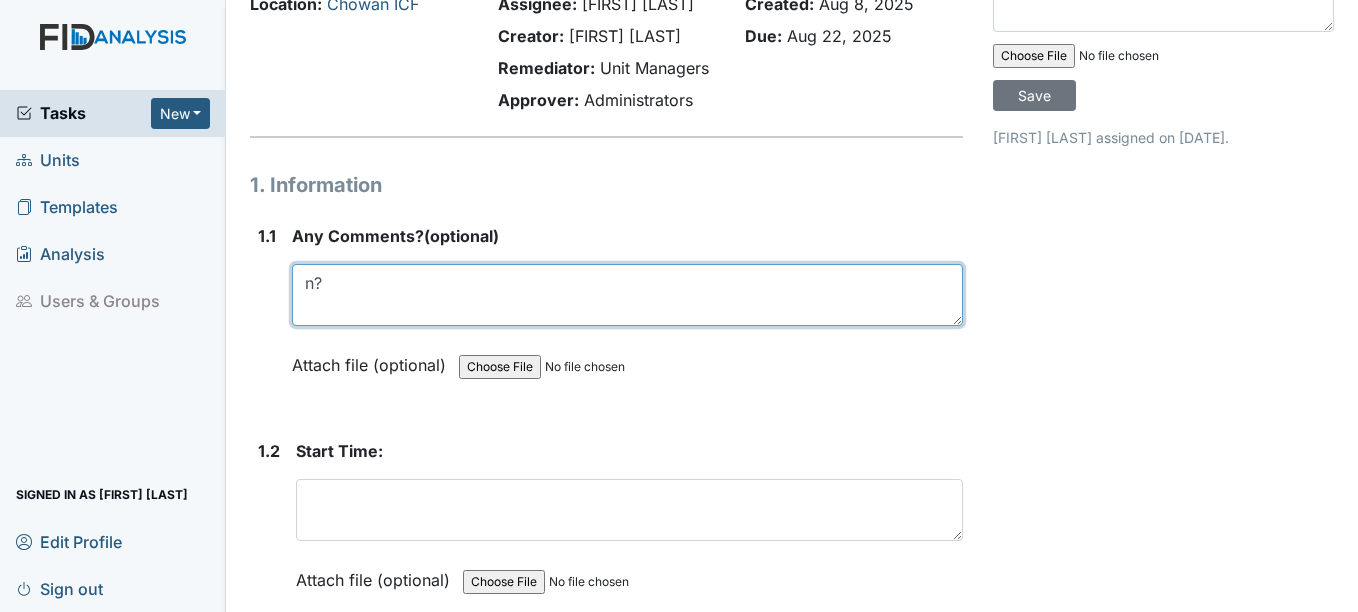 type on "n" 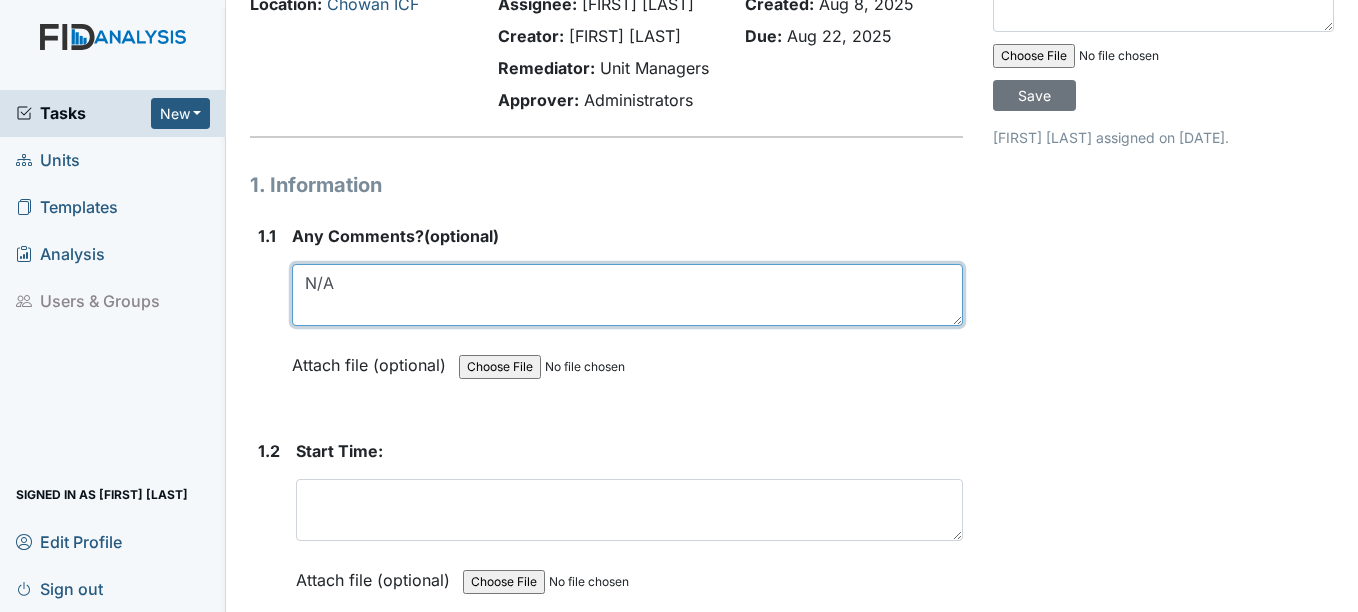 type on "N/A" 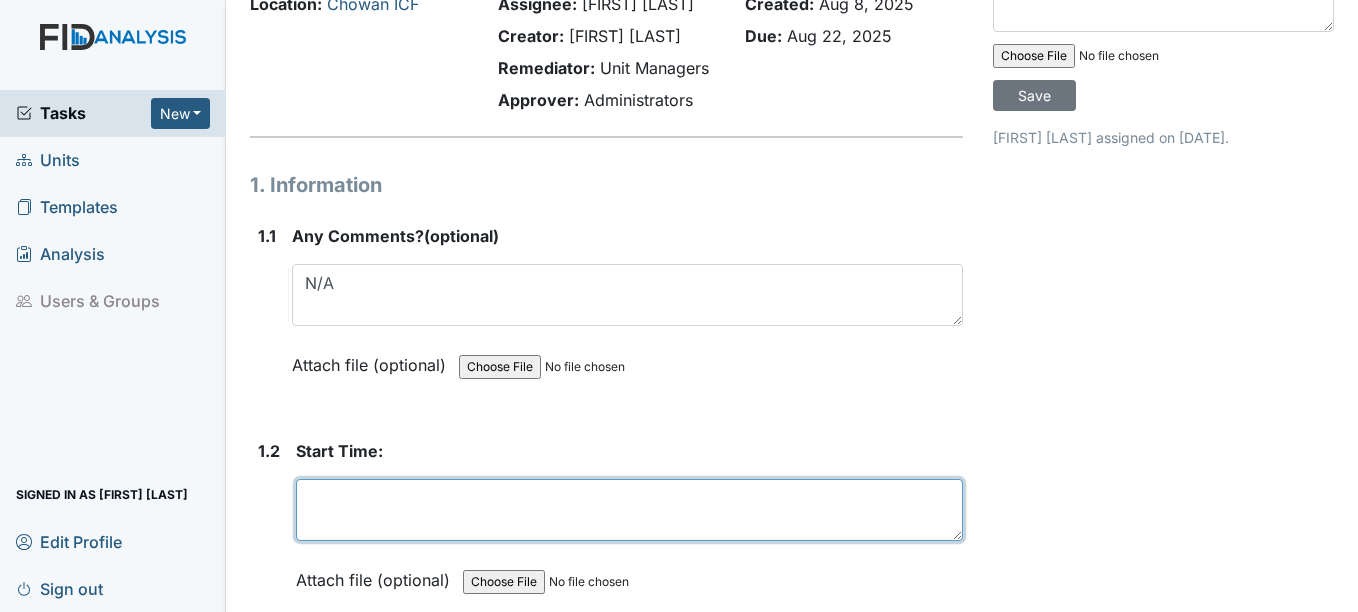 click at bounding box center [629, 510] 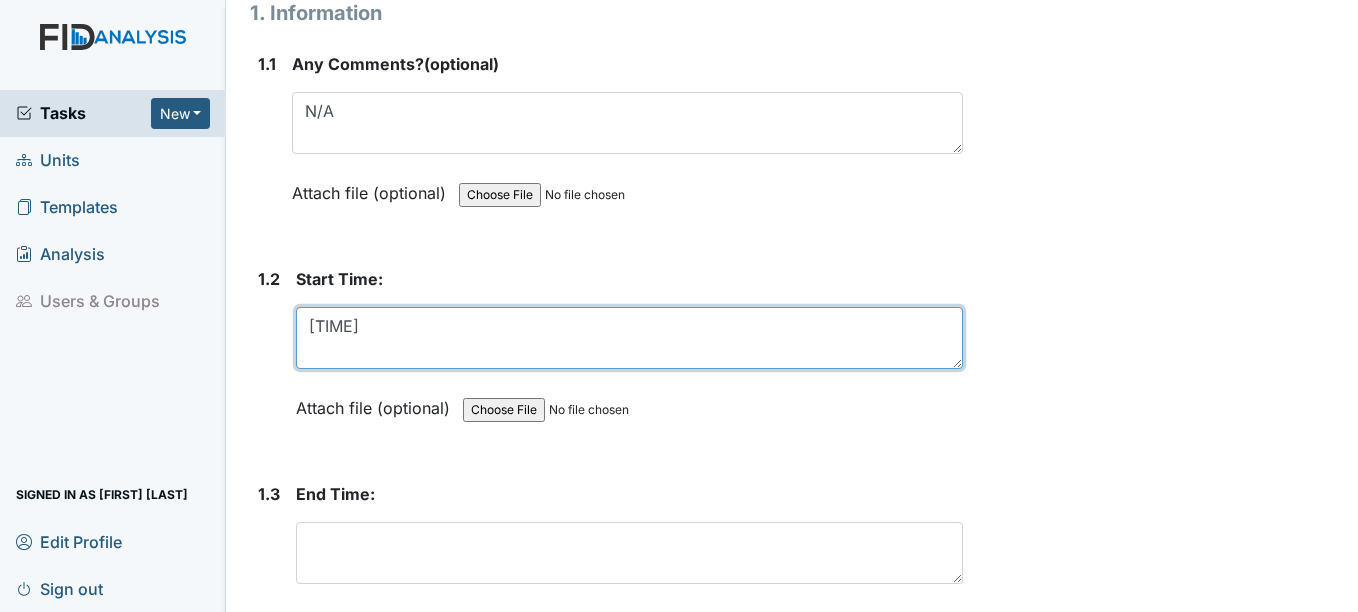 scroll, scrollTop: 400, scrollLeft: 0, axis: vertical 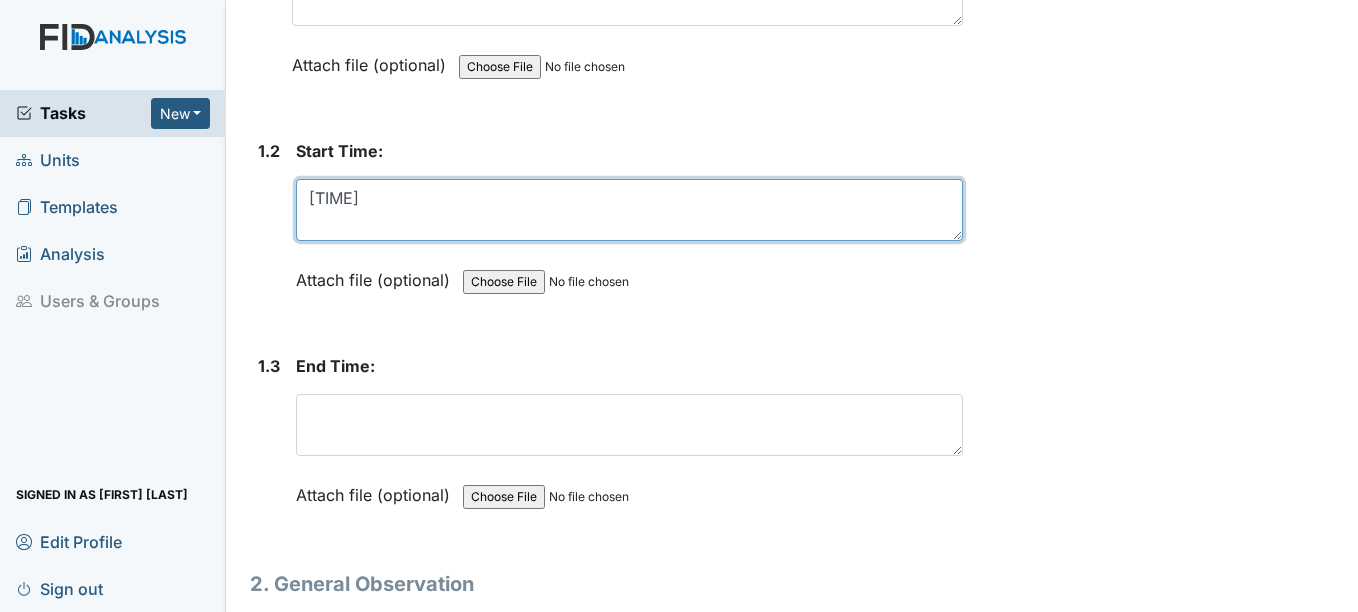 type on "12:00am" 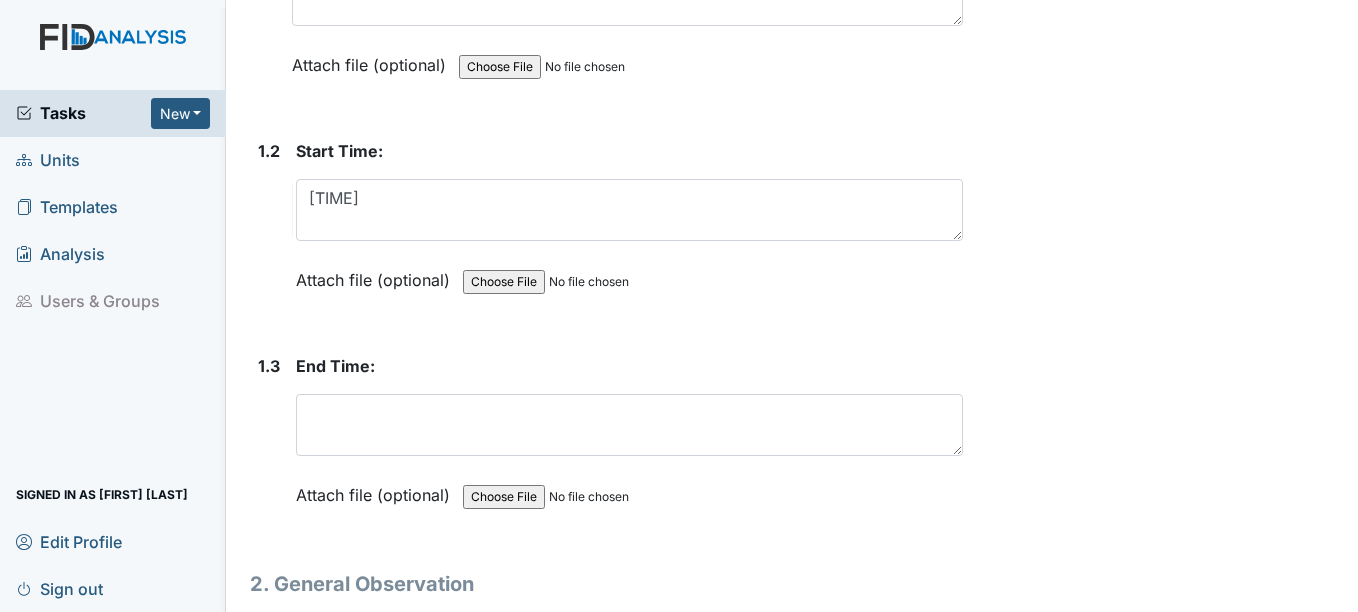 click on "End Time:" at bounding box center [629, 366] 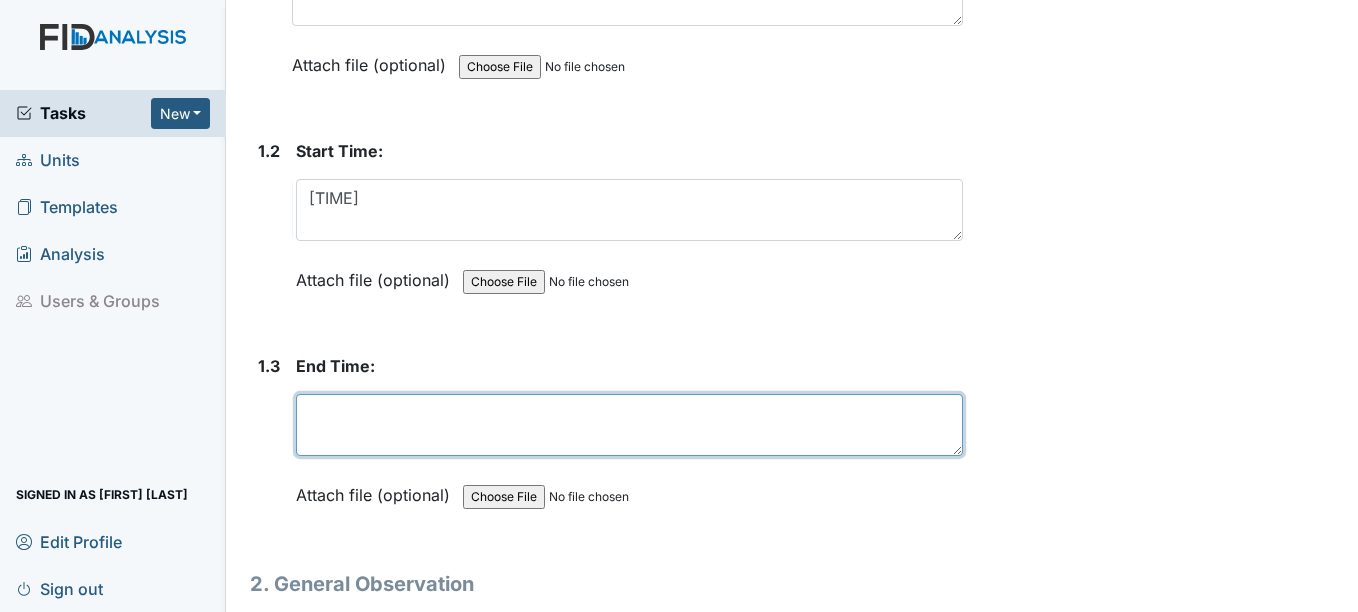 click at bounding box center [629, 425] 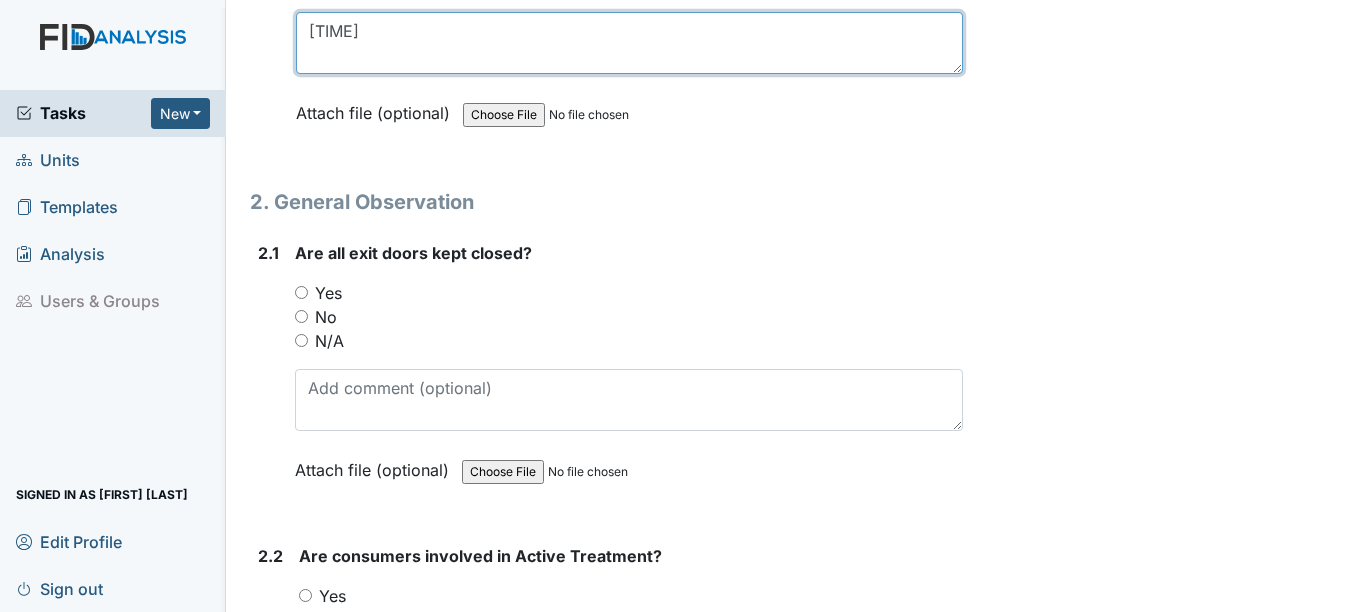 scroll, scrollTop: 800, scrollLeft: 0, axis: vertical 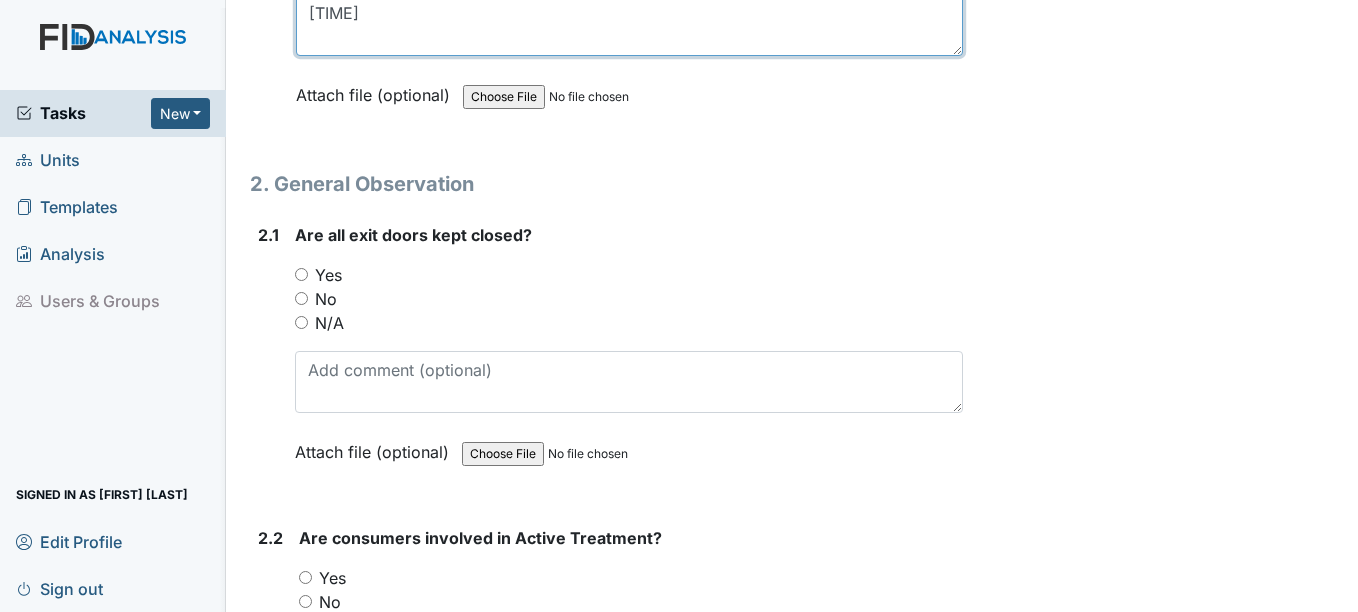 type on "12:30am" 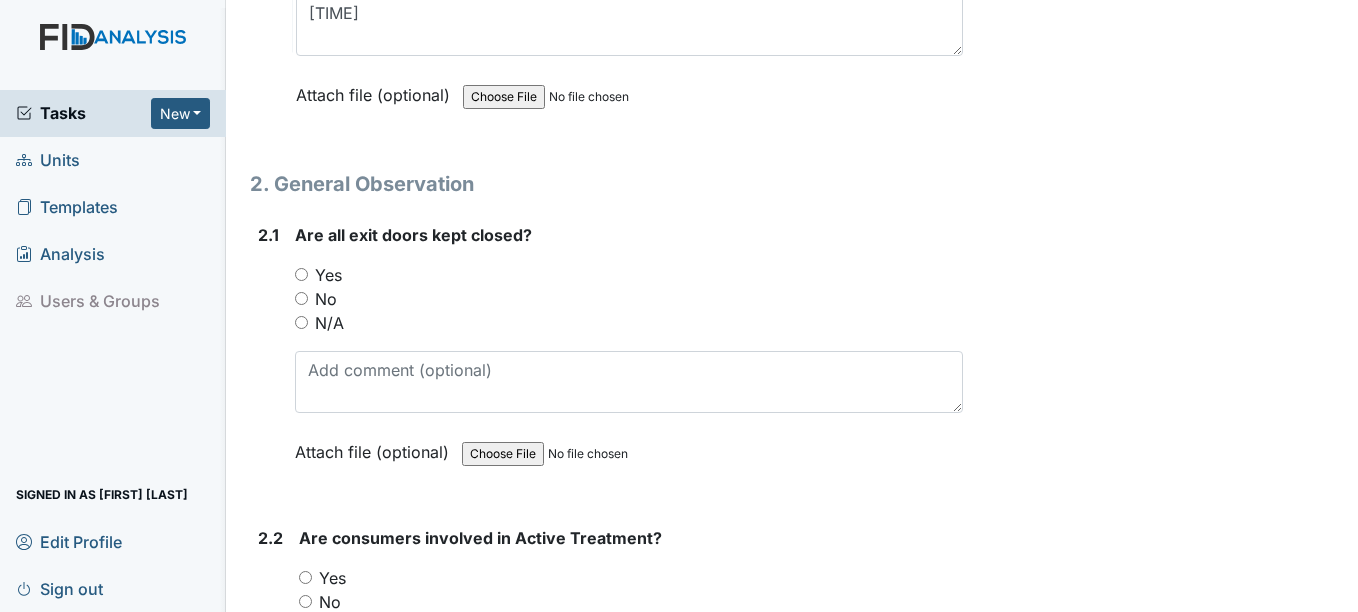 click on "Yes" at bounding box center (328, 275) 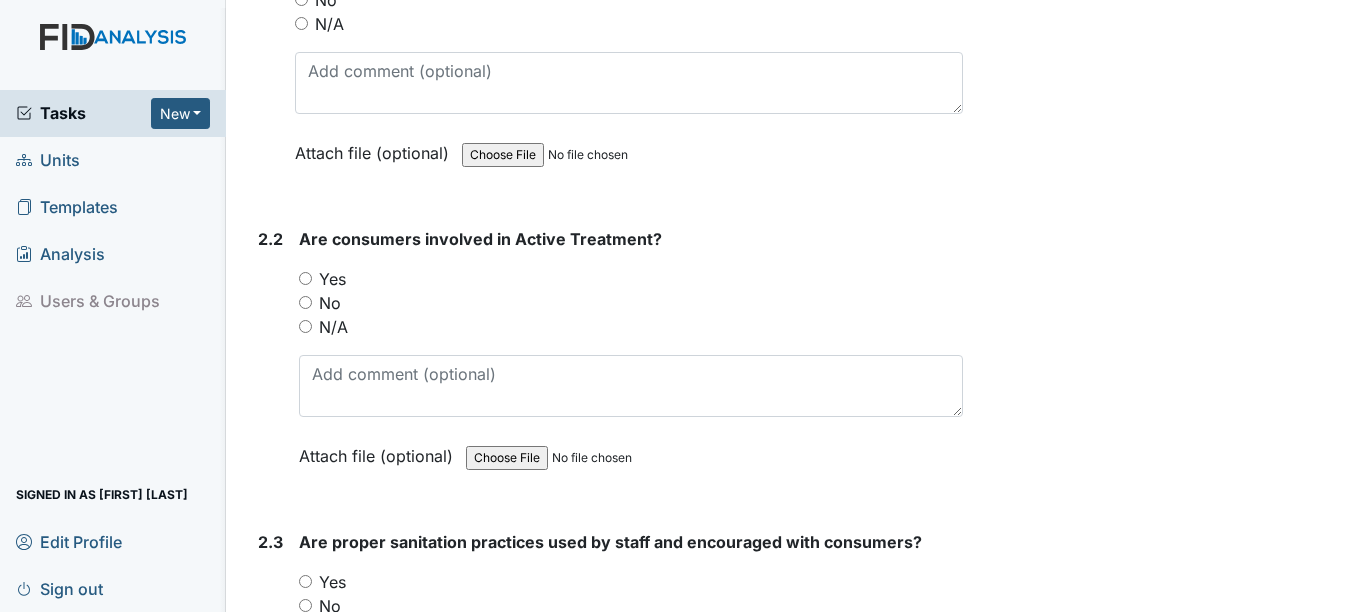 scroll, scrollTop: 1100, scrollLeft: 0, axis: vertical 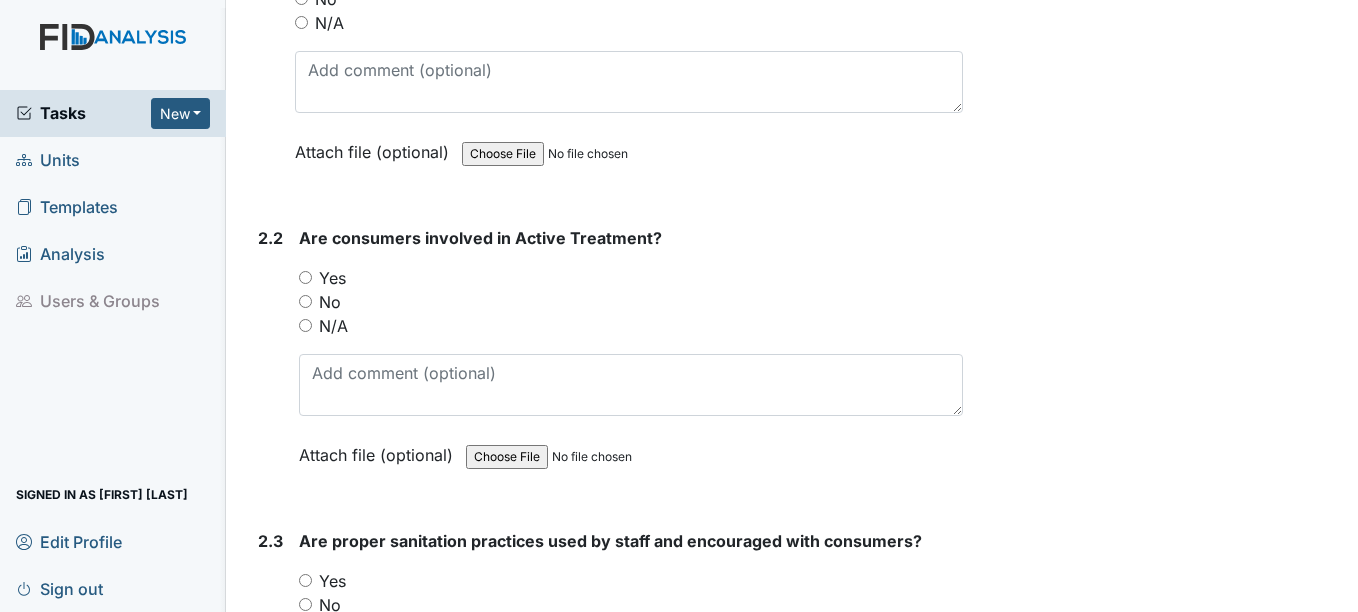 click on "Yes" at bounding box center [332, 278] 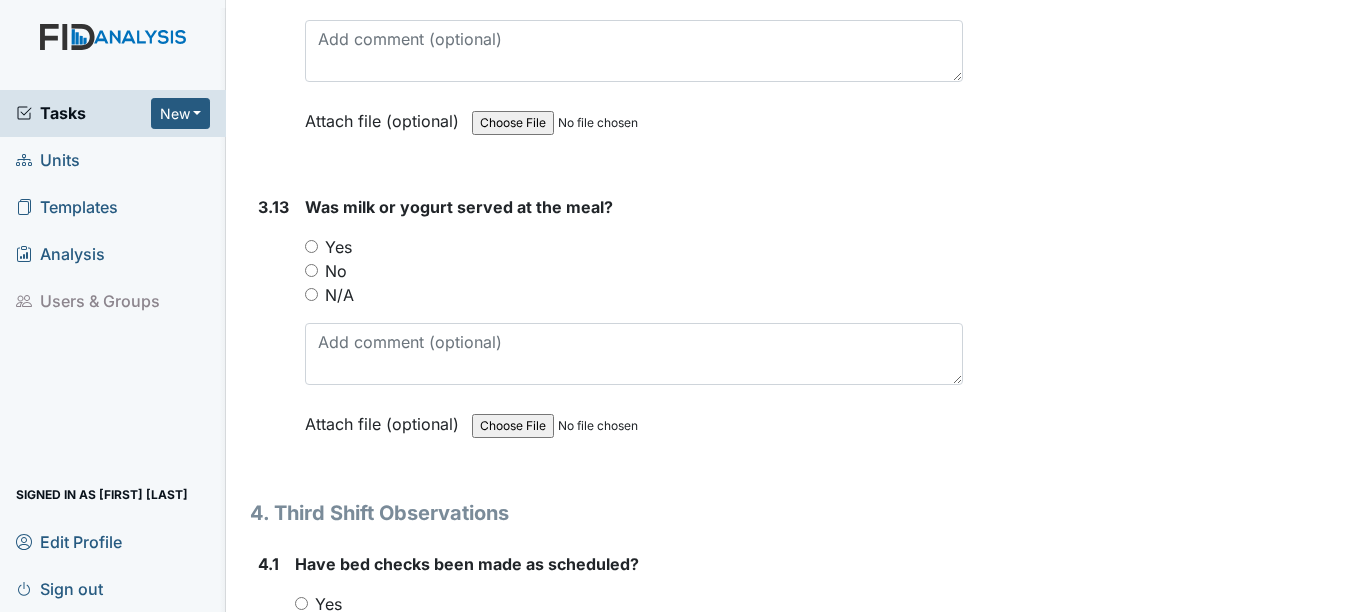 scroll, scrollTop: 7000, scrollLeft: 0, axis: vertical 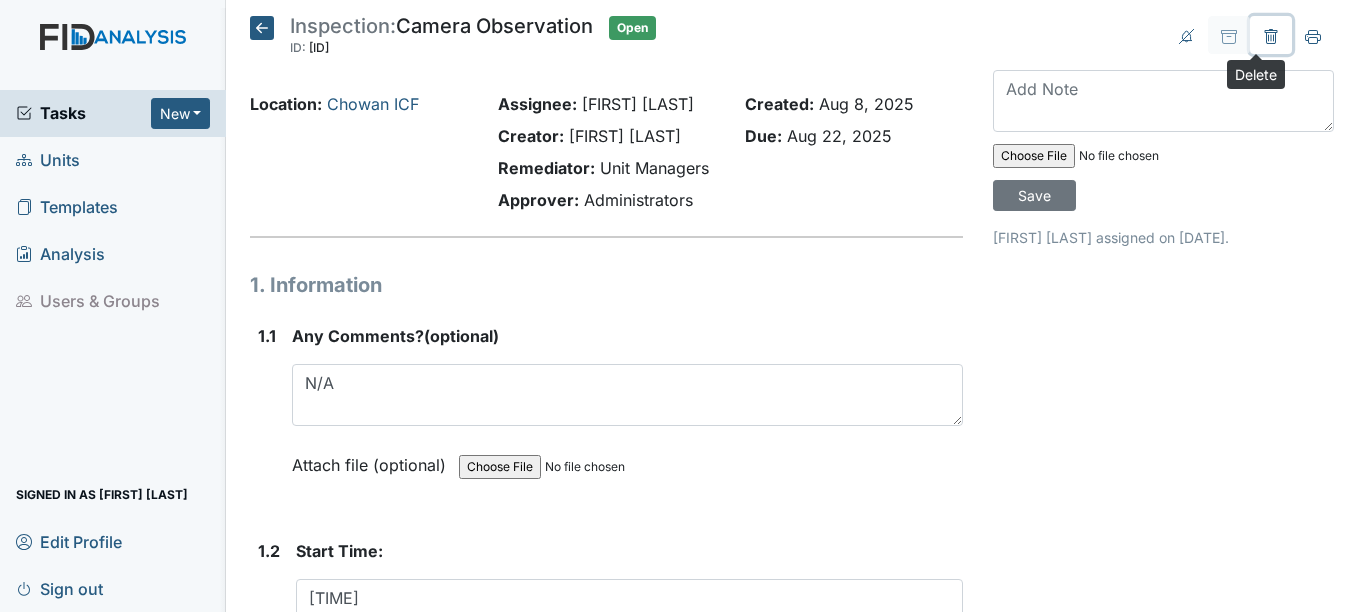 click at bounding box center (1271, 35) 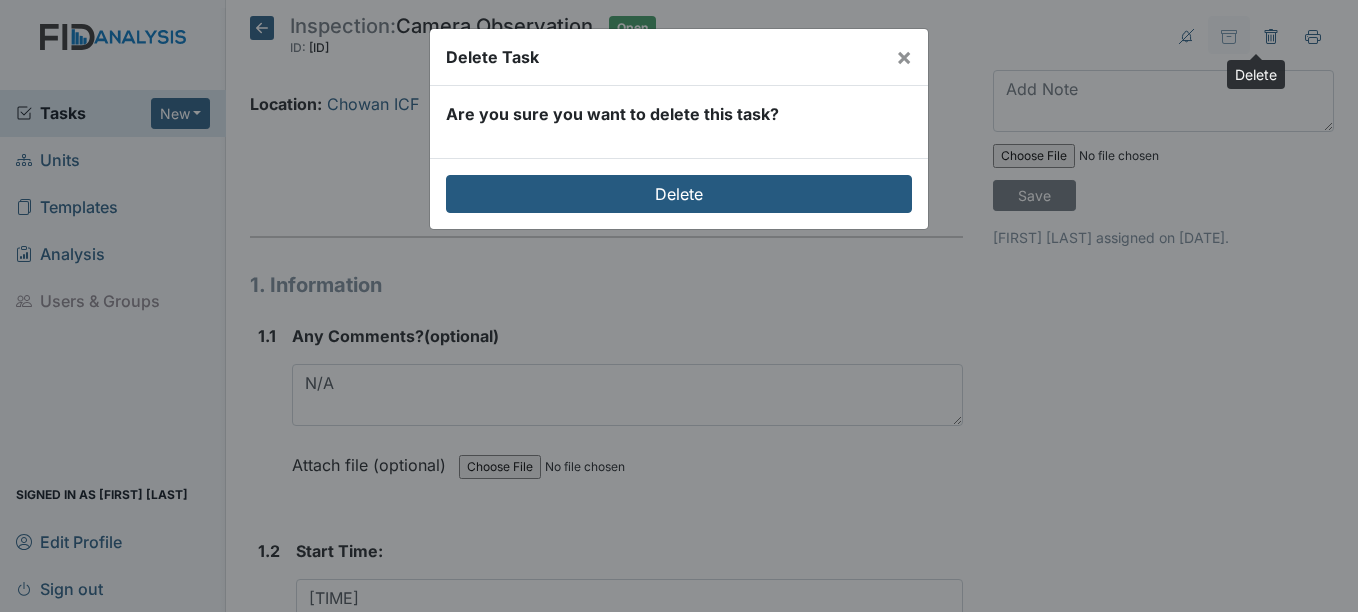 click on "Delete" at bounding box center [679, 193] 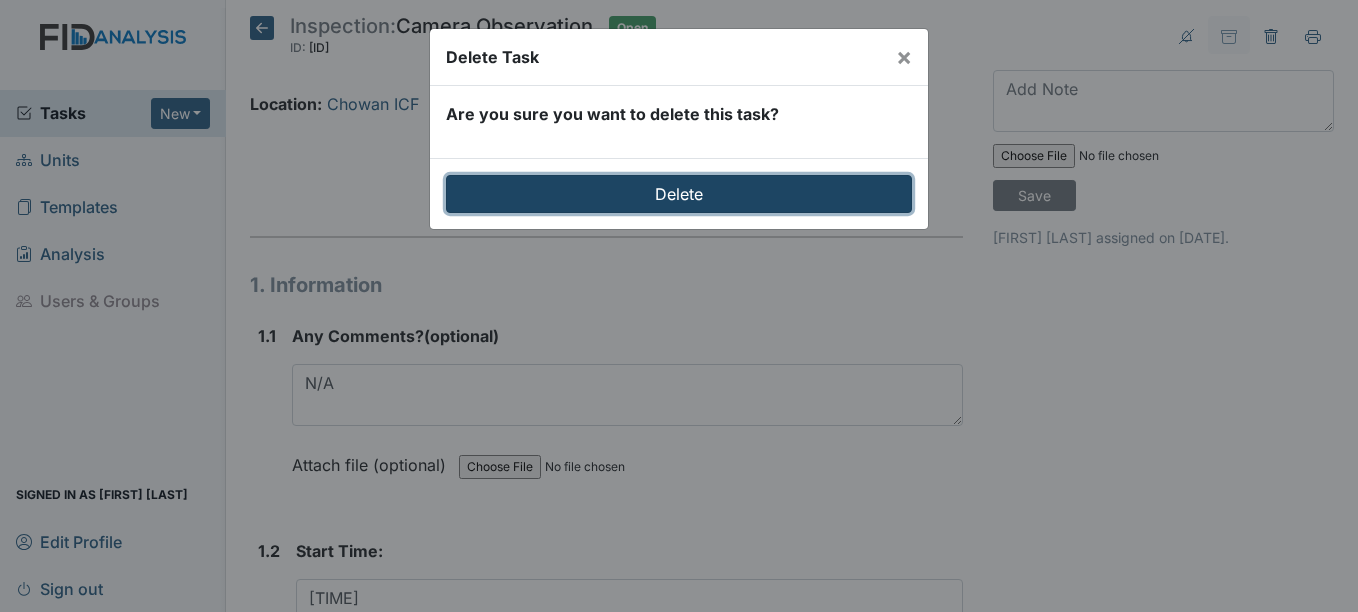 click on "Delete" at bounding box center (679, 194) 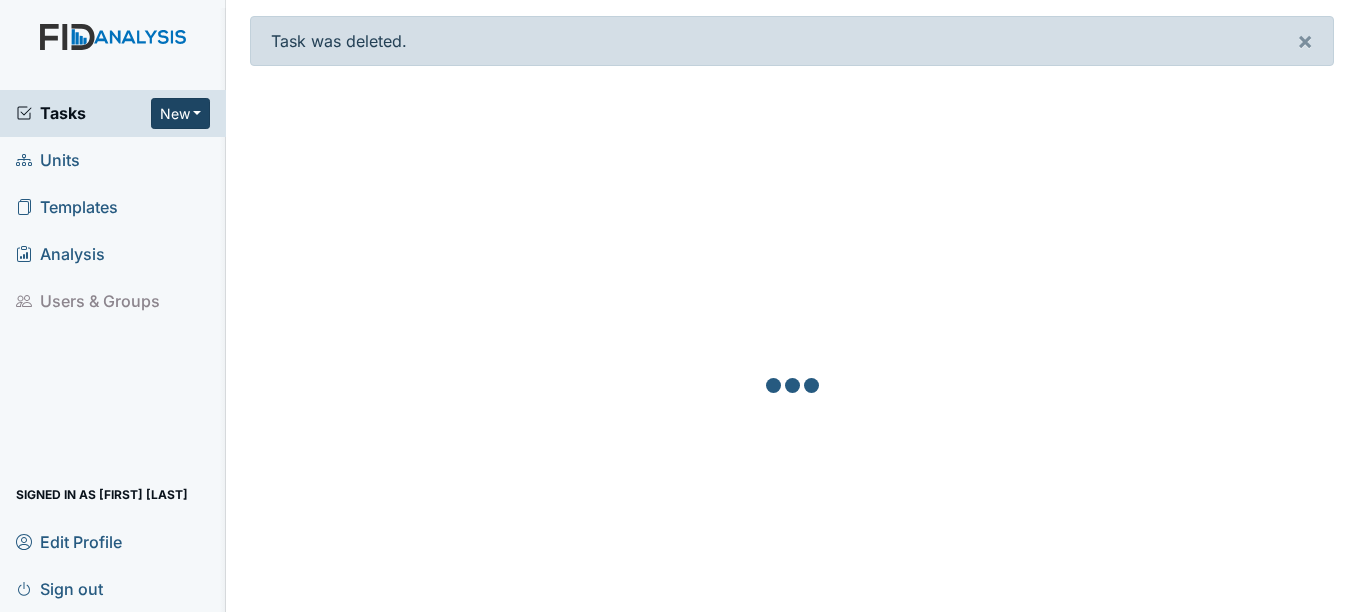 scroll, scrollTop: 0, scrollLeft: 0, axis: both 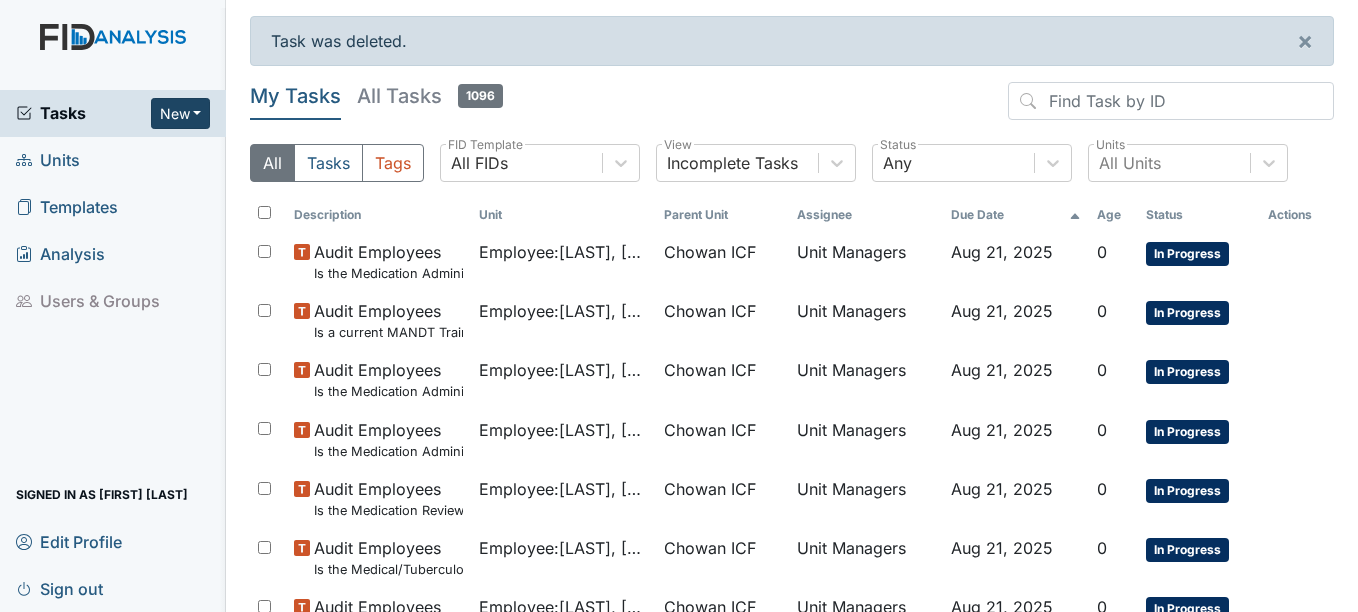 click on "New" at bounding box center [181, 113] 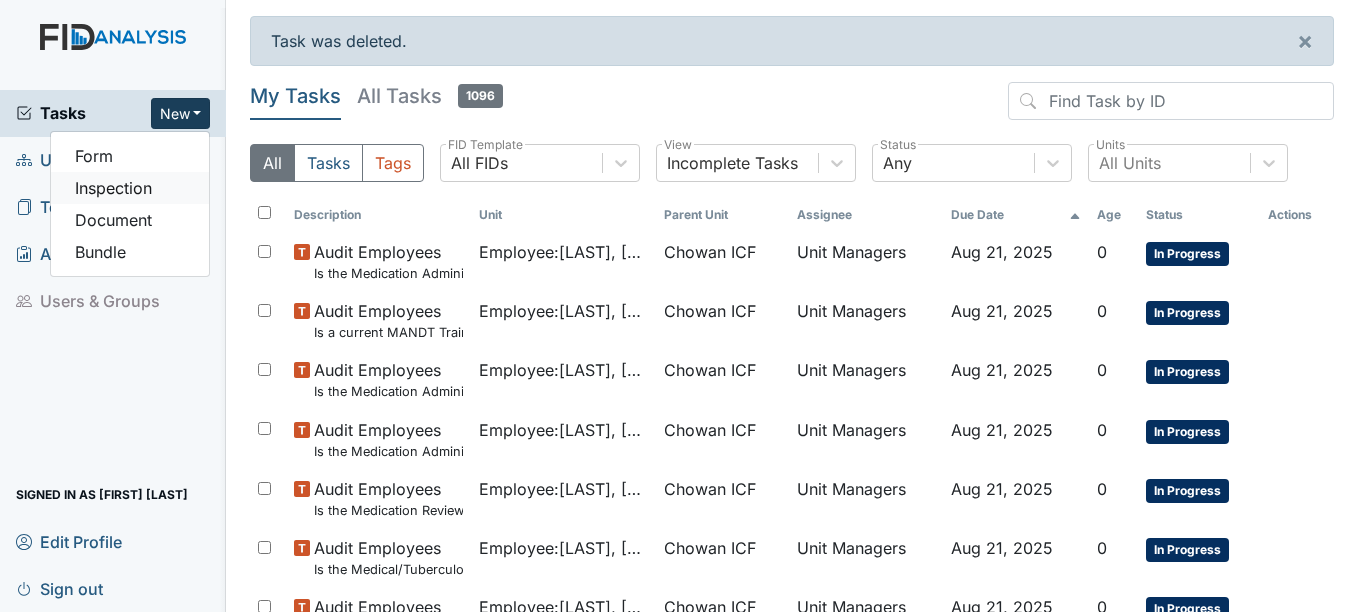 click on "Inspection" at bounding box center [130, 188] 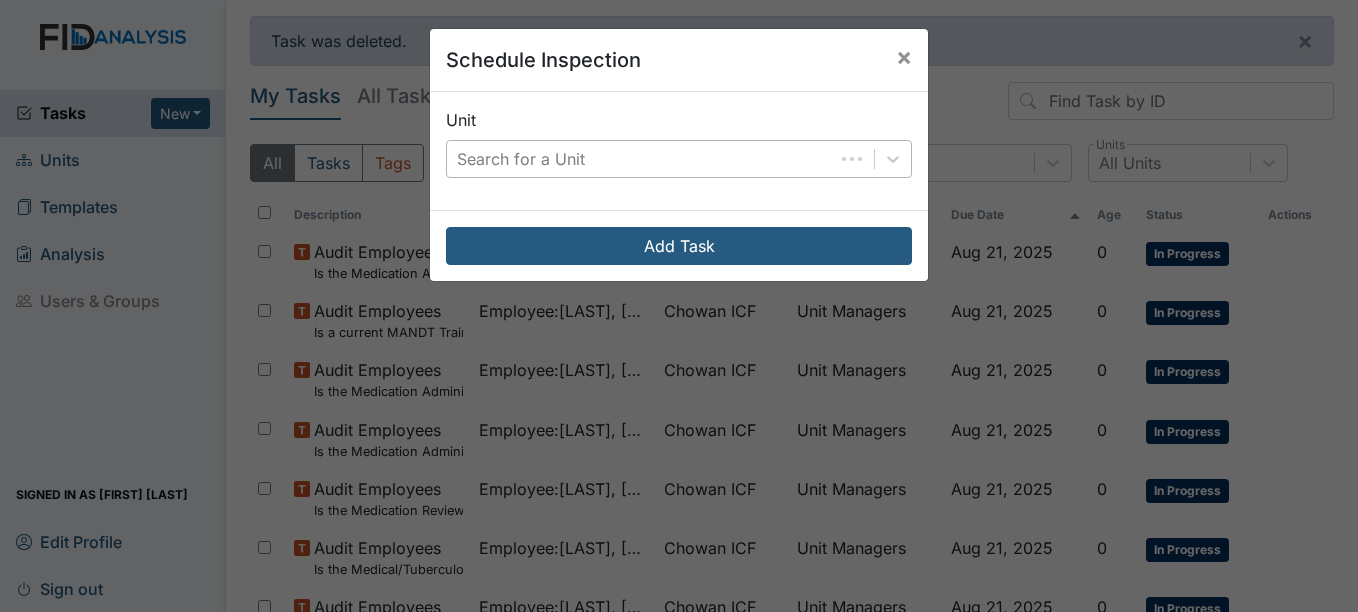 click on "Search for a Unit" at bounding box center [521, 159] 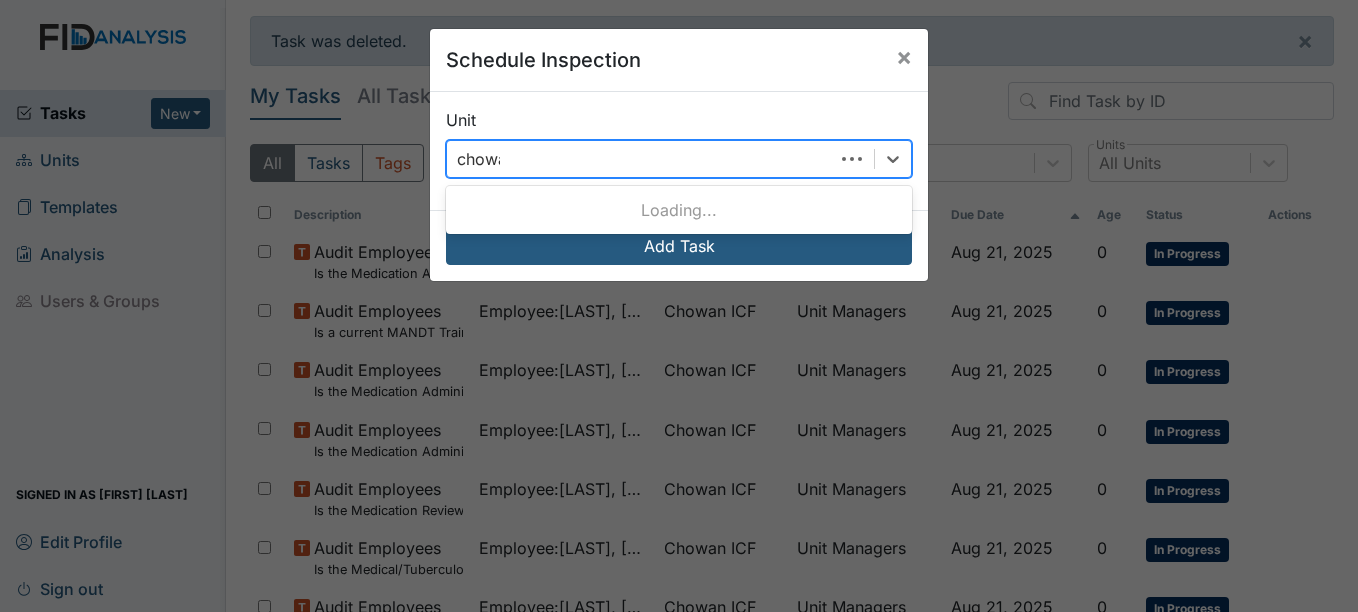 type on "chowan" 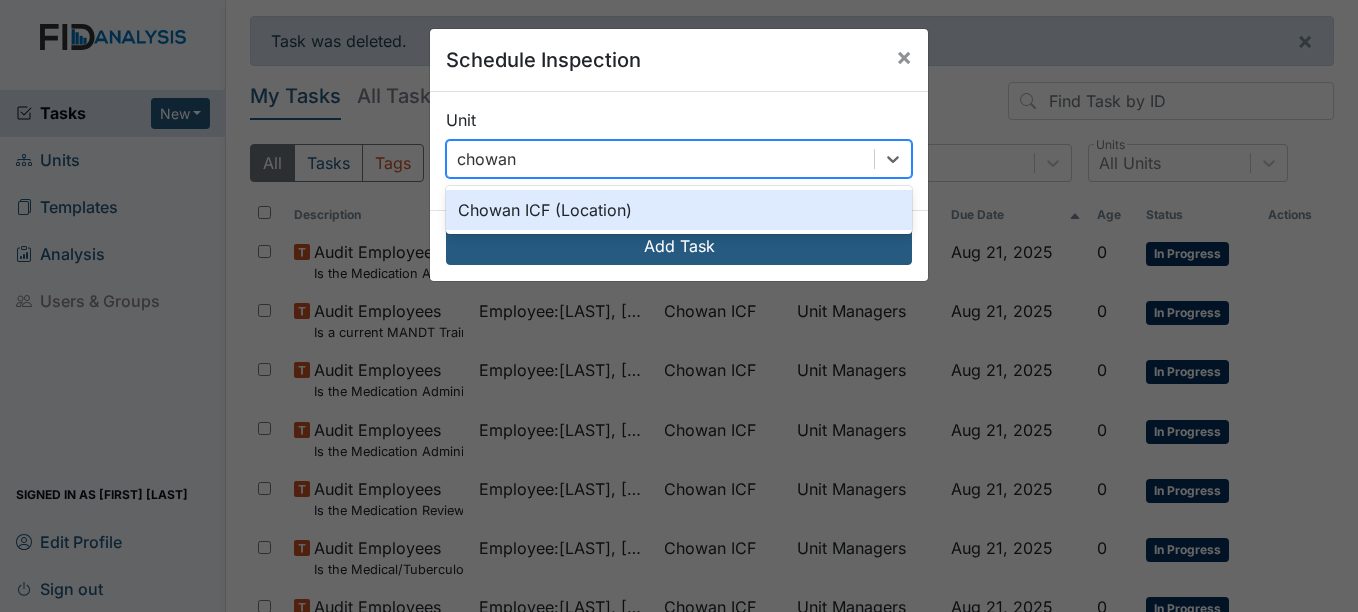 click on "Chowan ICF (Location)" at bounding box center [679, 210] 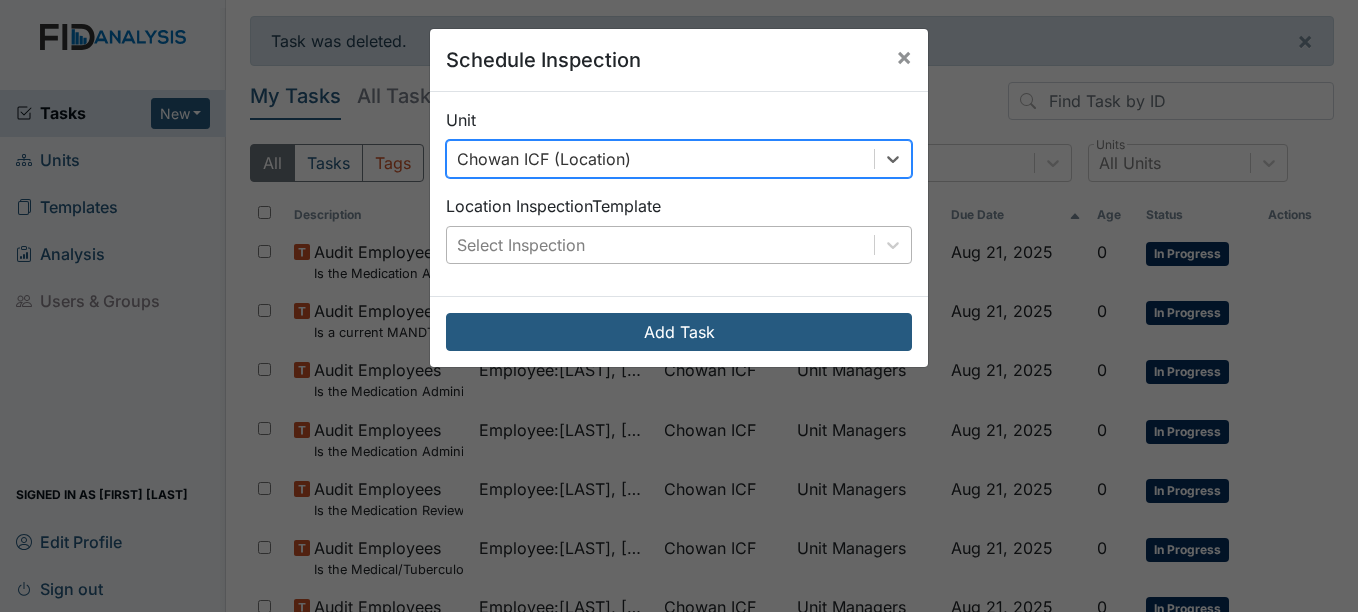click on "Select Inspection" at bounding box center (660, 245) 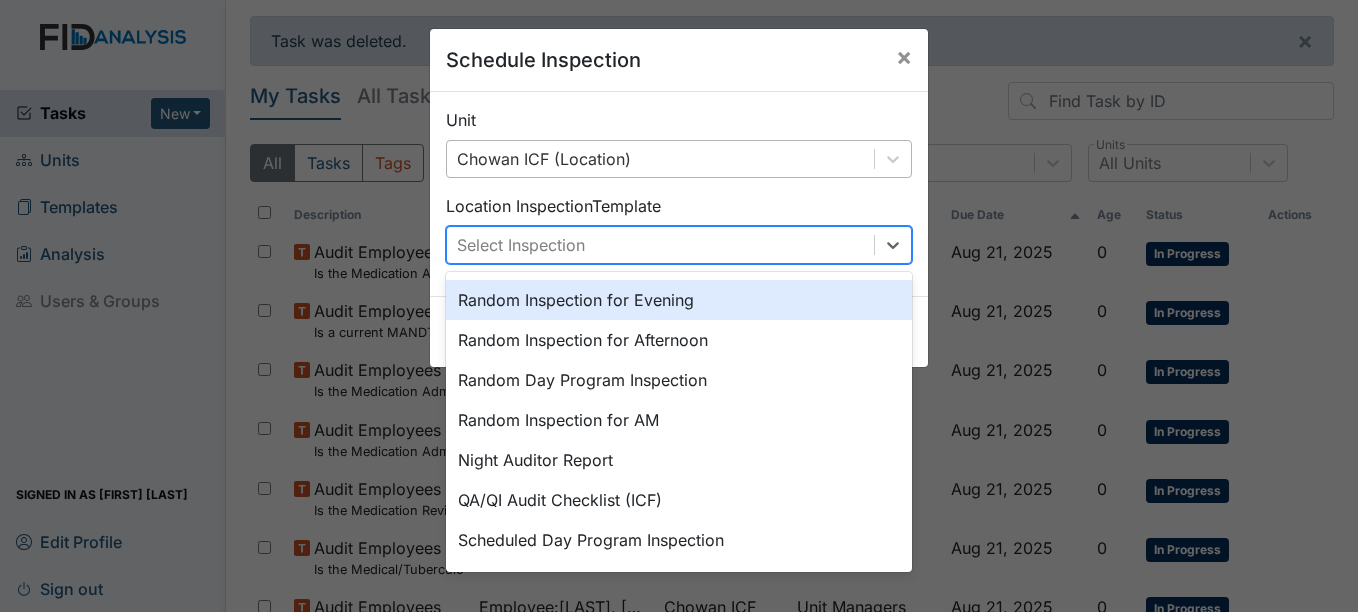 scroll, scrollTop: 345, scrollLeft: 0, axis: vertical 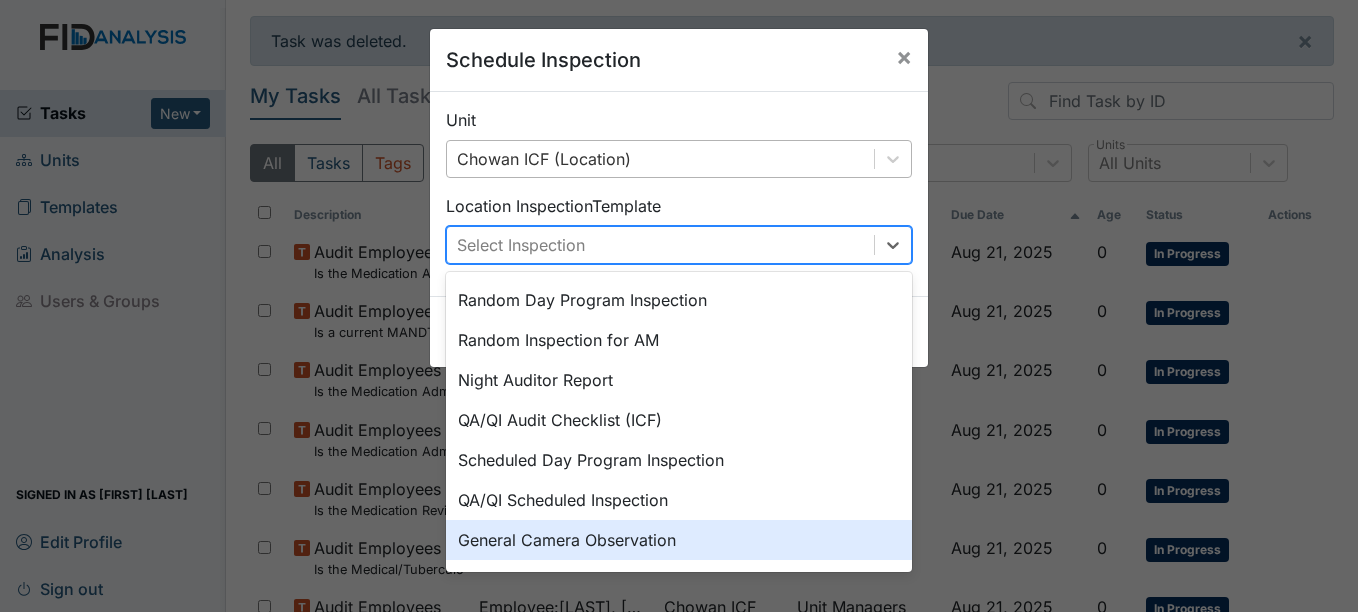 click on "General Camera Observation" at bounding box center [679, 540] 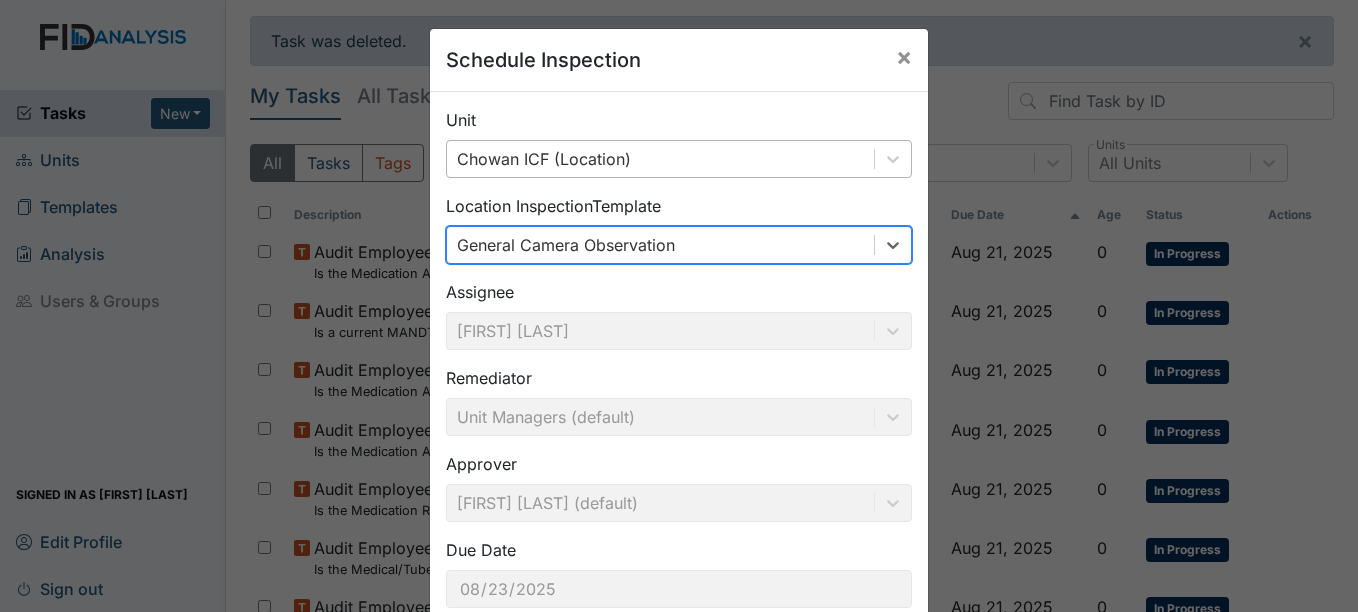 scroll, scrollTop: 128, scrollLeft: 0, axis: vertical 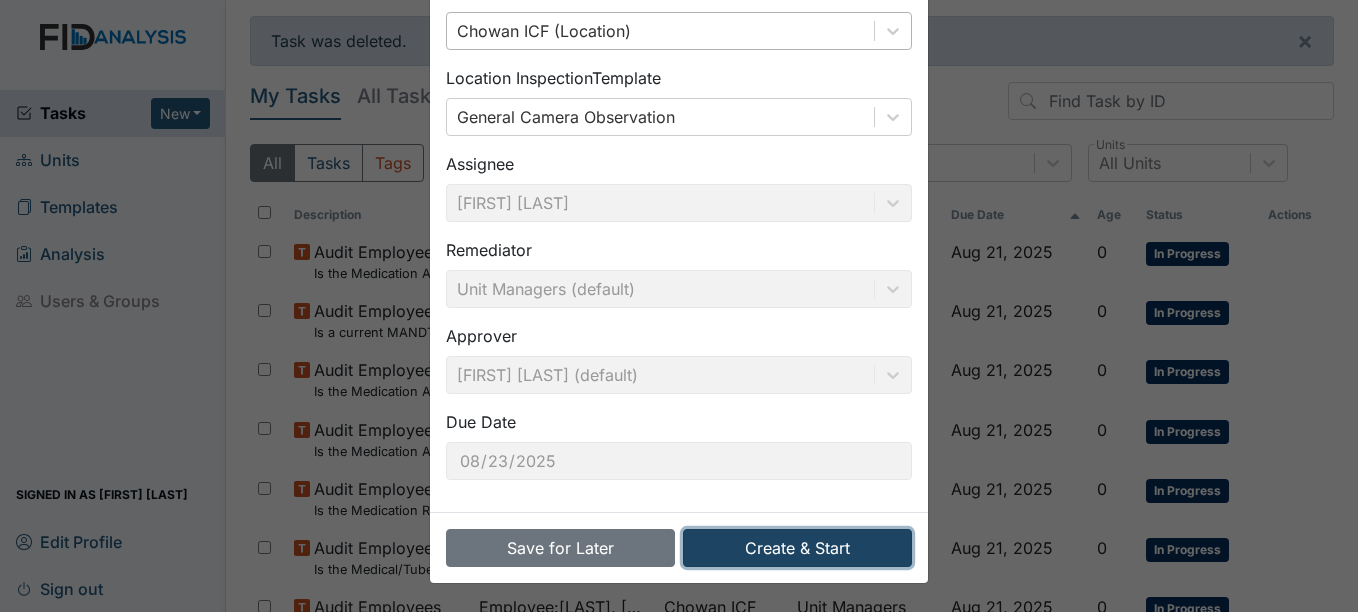 drag, startPoint x: 785, startPoint y: 547, endPoint x: 777, endPoint y: 515, distance: 32.984844 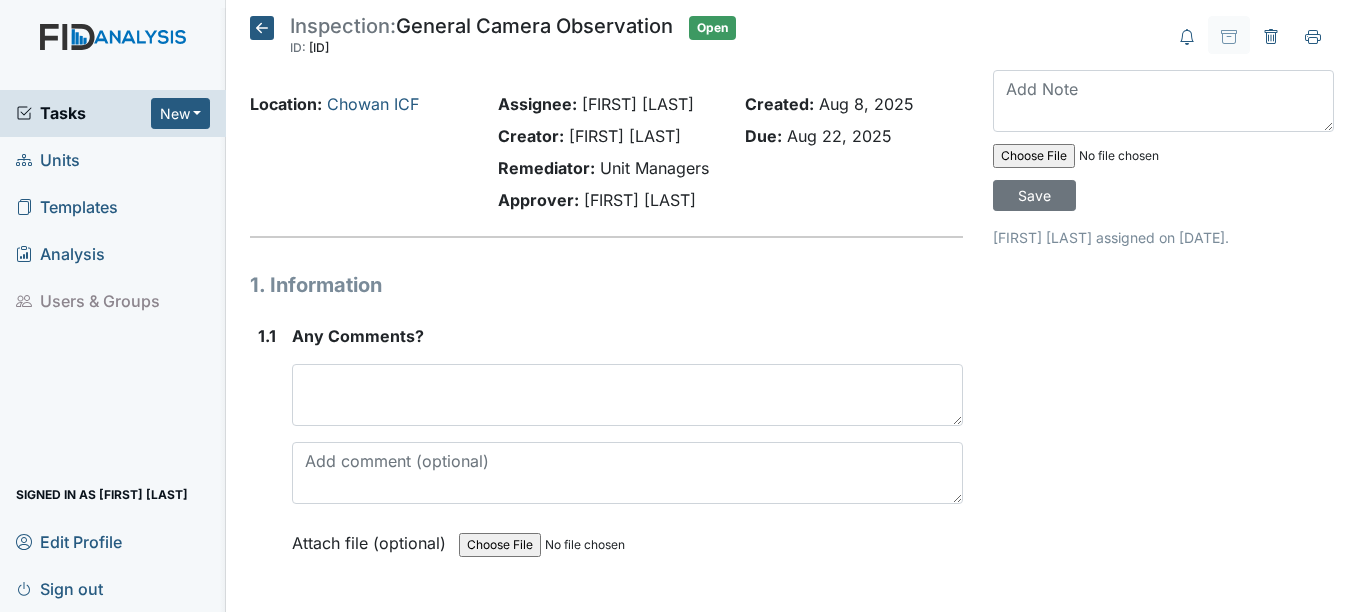 scroll, scrollTop: 0, scrollLeft: 0, axis: both 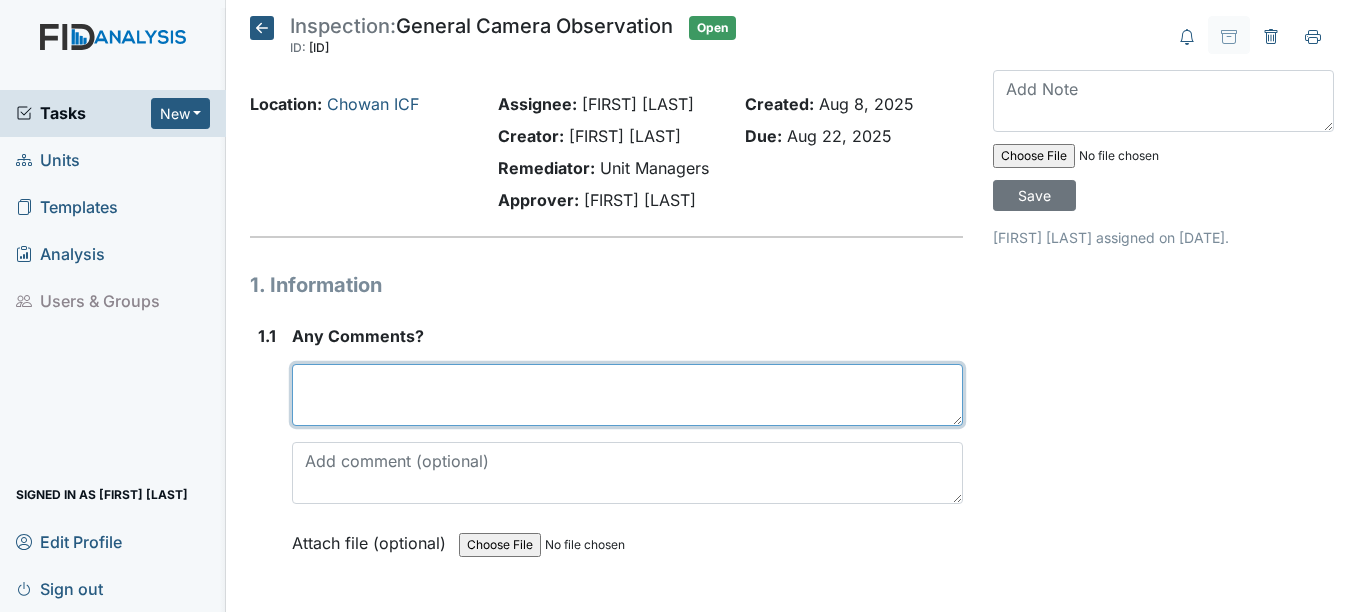 click at bounding box center [627, 395] 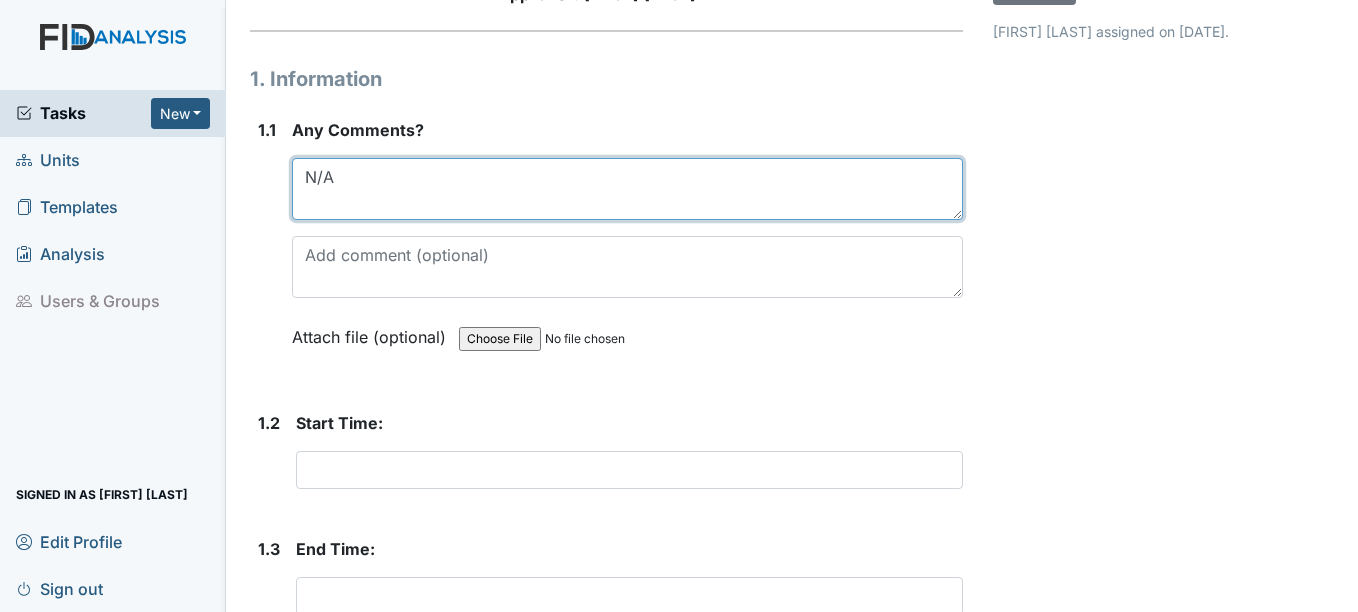 scroll, scrollTop: 400, scrollLeft: 0, axis: vertical 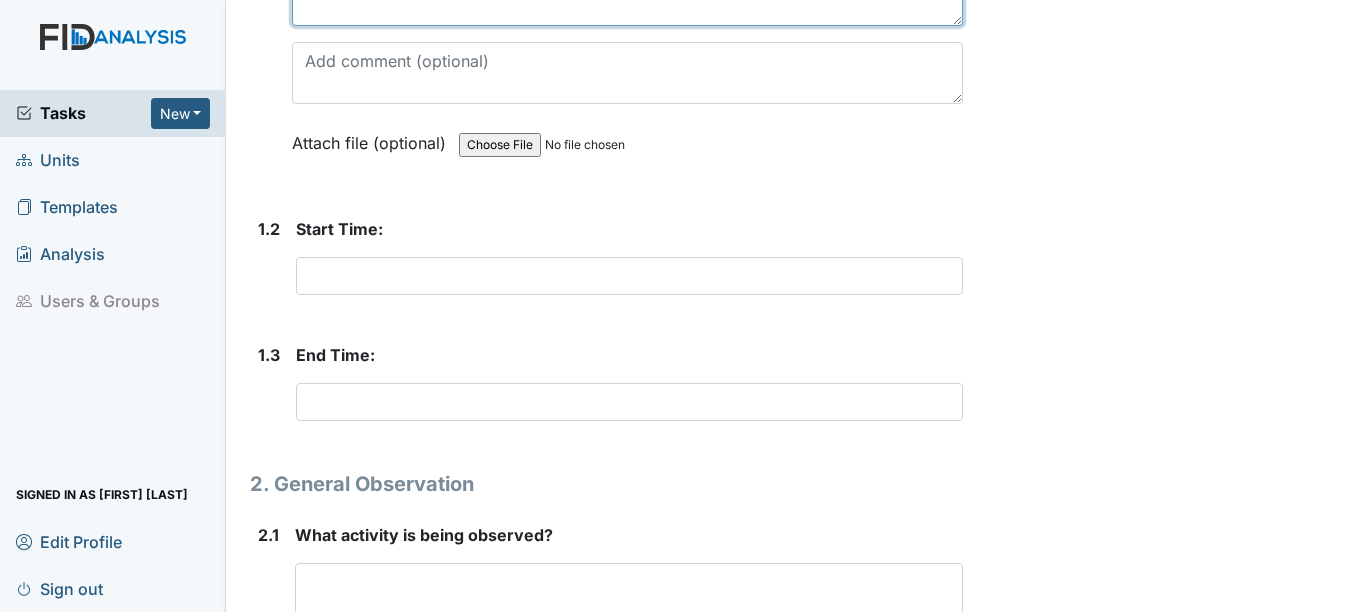 type on "N/A" 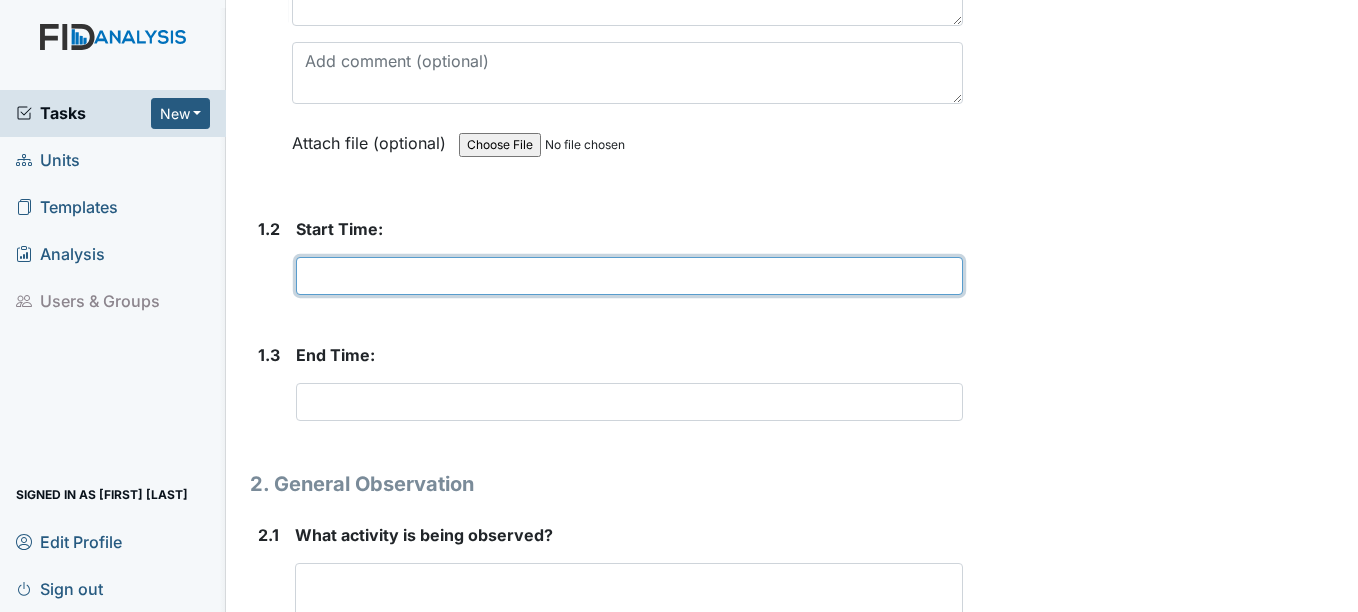 click at bounding box center (629, 276) 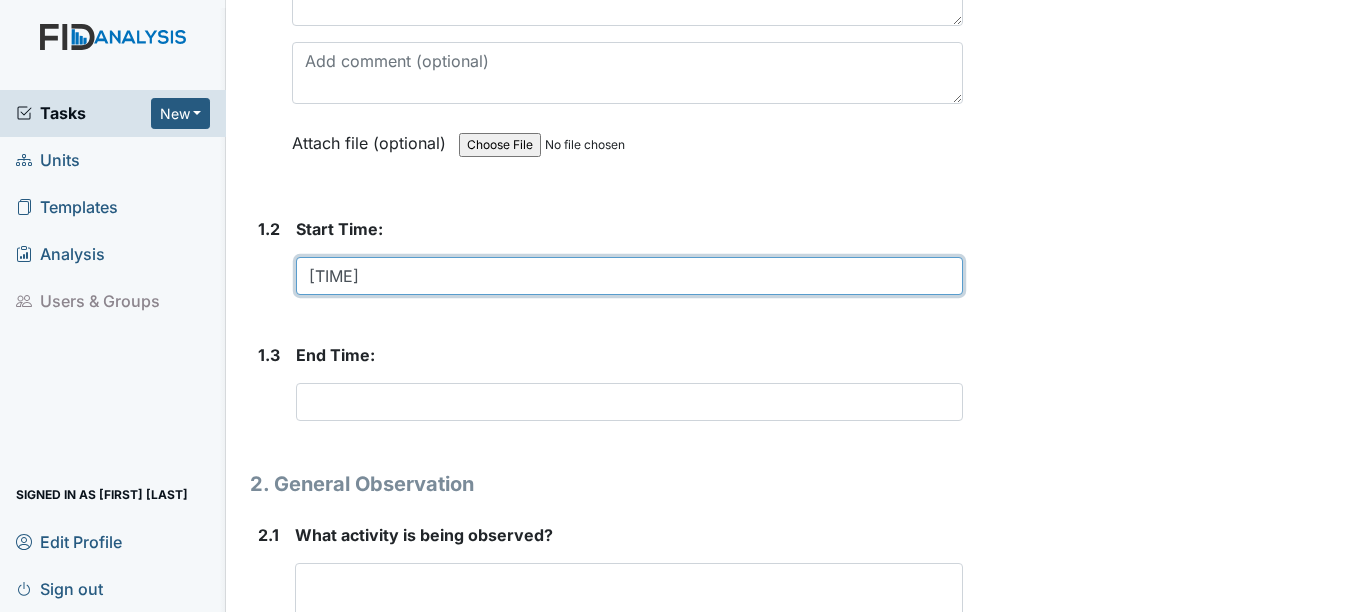 type on "12:00am" 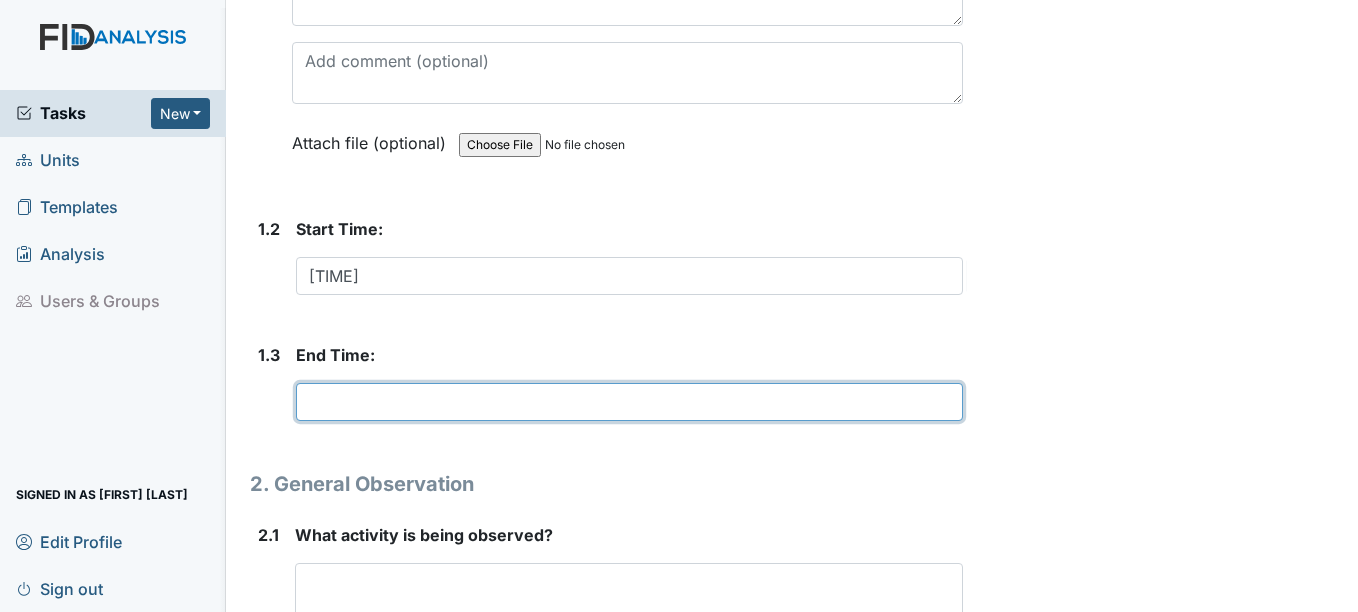 click at bounding box center (629, 402) 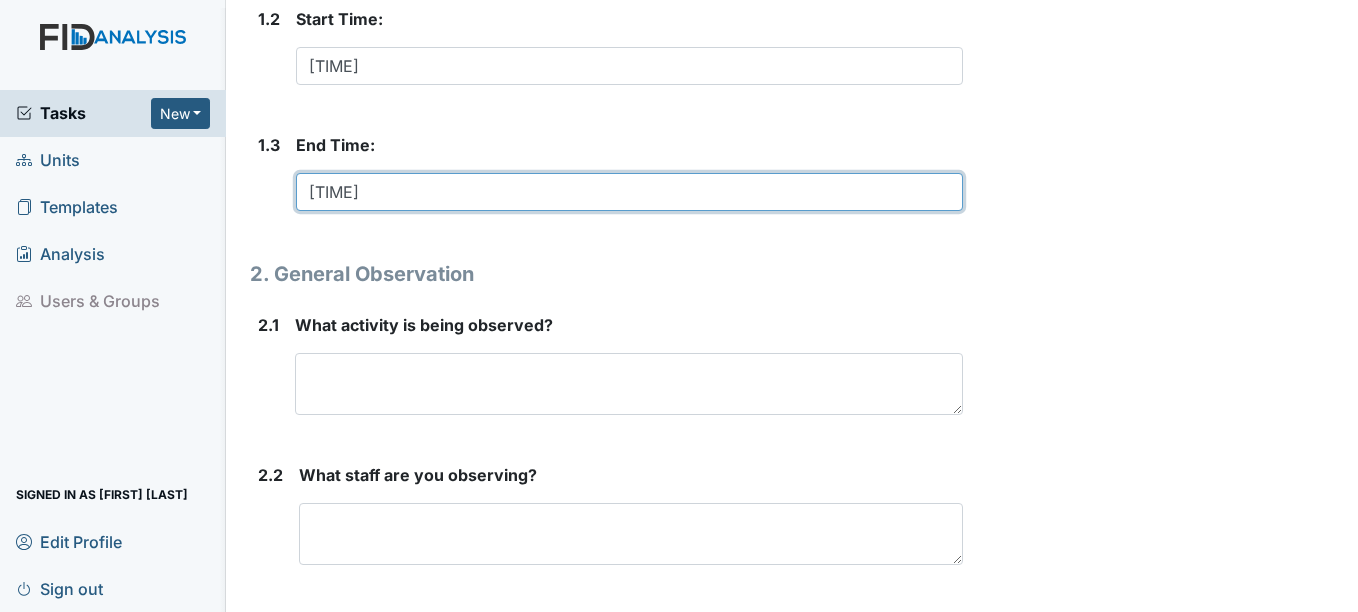 scroll, scrollTop: 600, scrollLeft: 0, axis: vertical 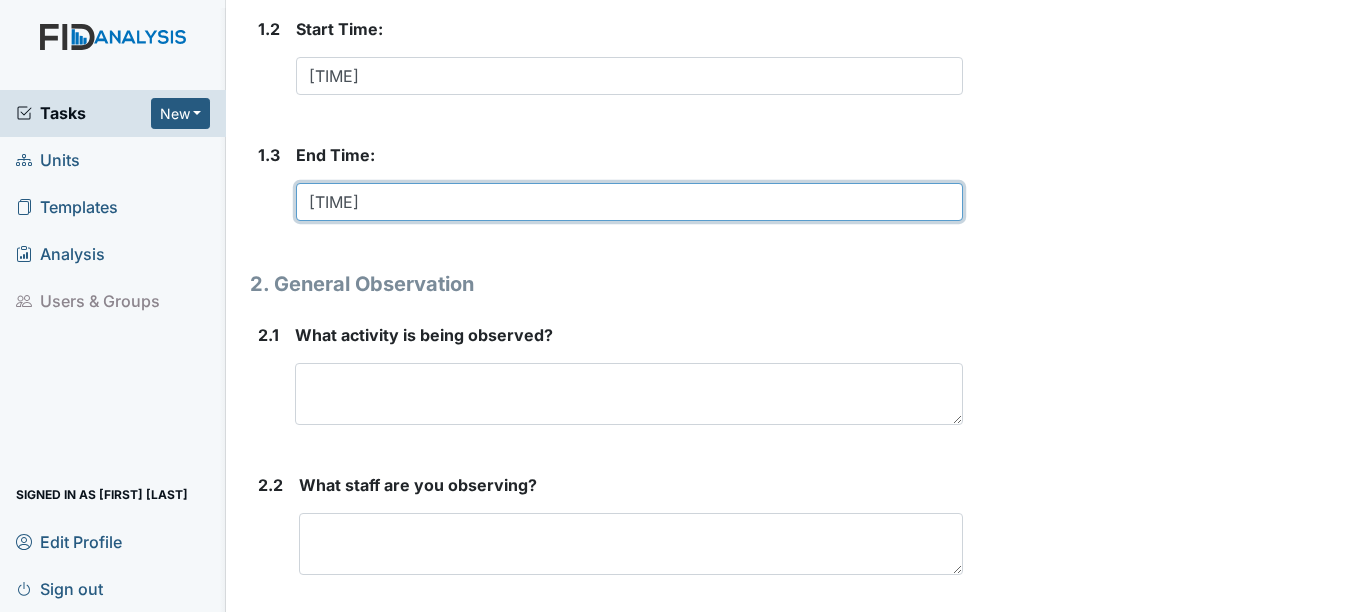 type on "12:30am" 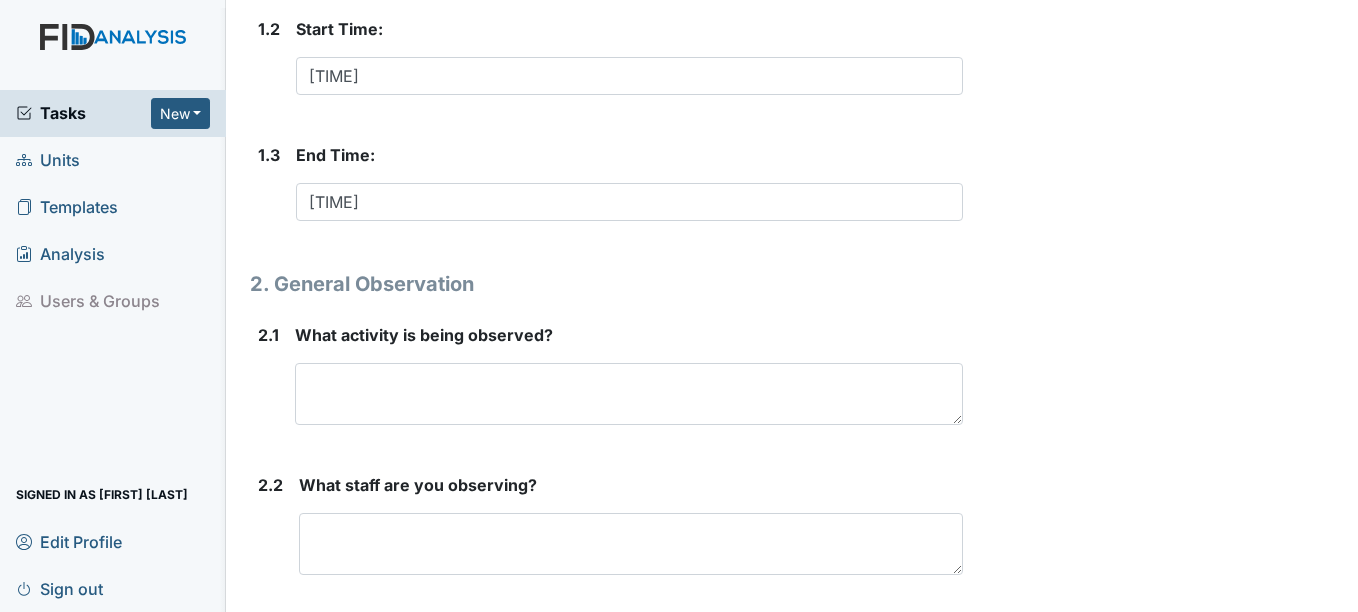 click on "What activity is being observed?
This field is required." at bounding box center (628, 382) 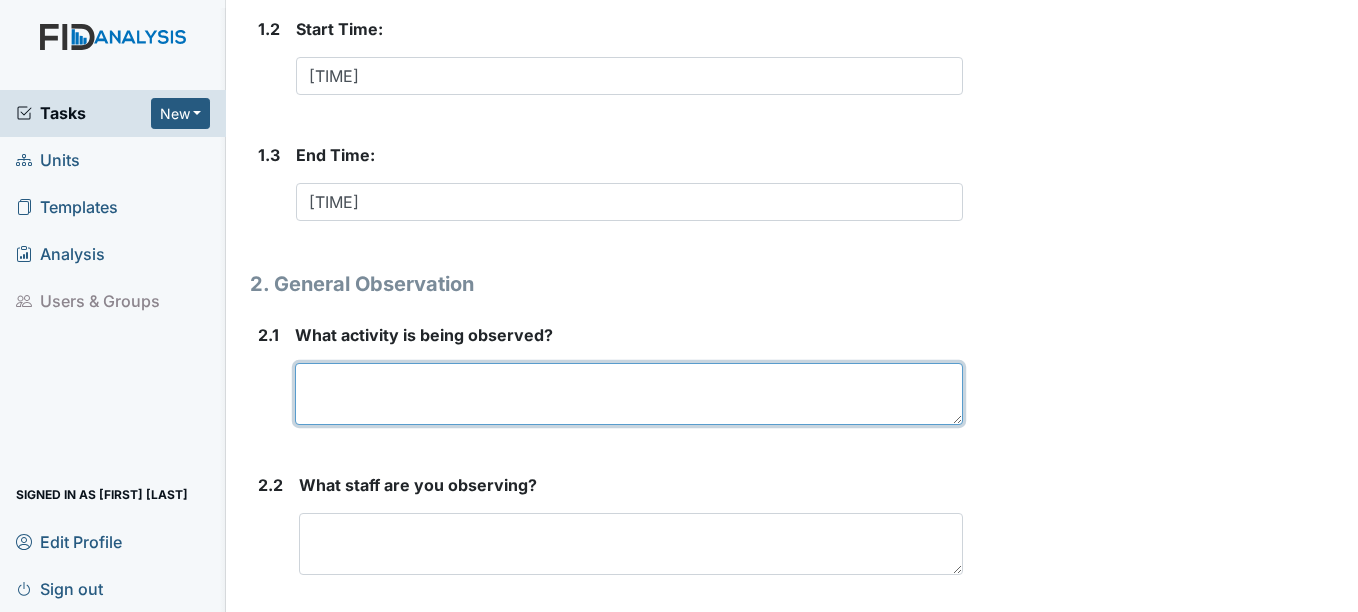 click at bounding box center [628, 394] 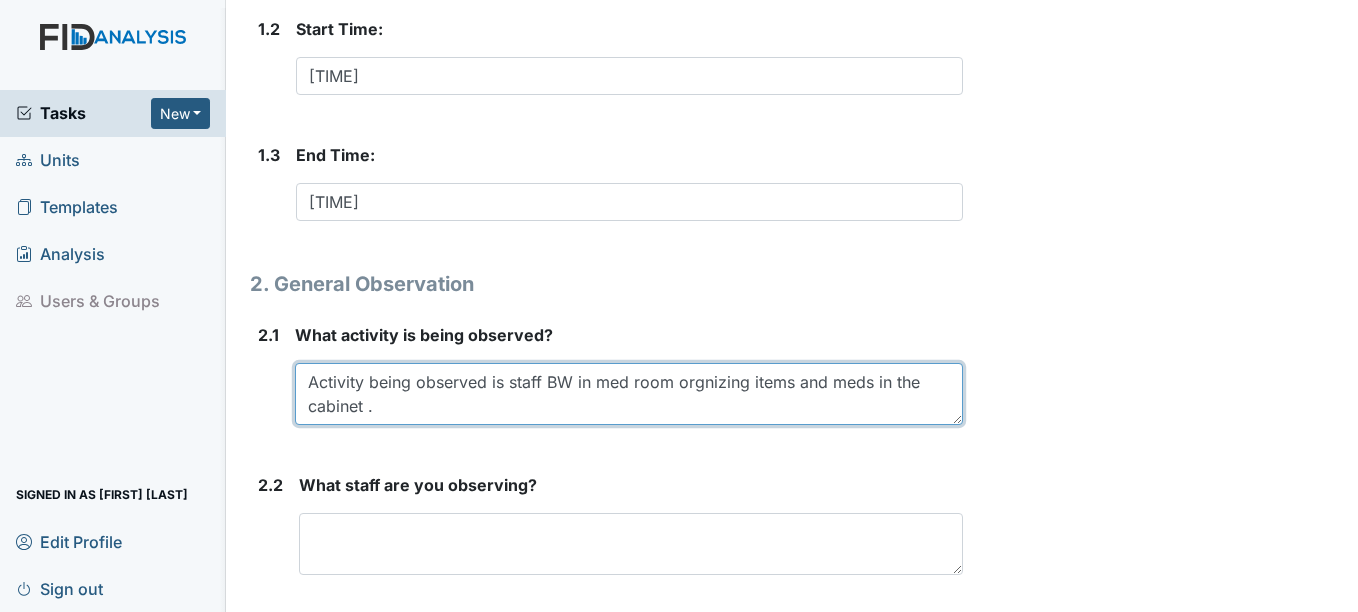 drag, startPoint x: 696, startPoint y: 394, endPoint x: 709, endPoint y: 390, distance: 13.601471 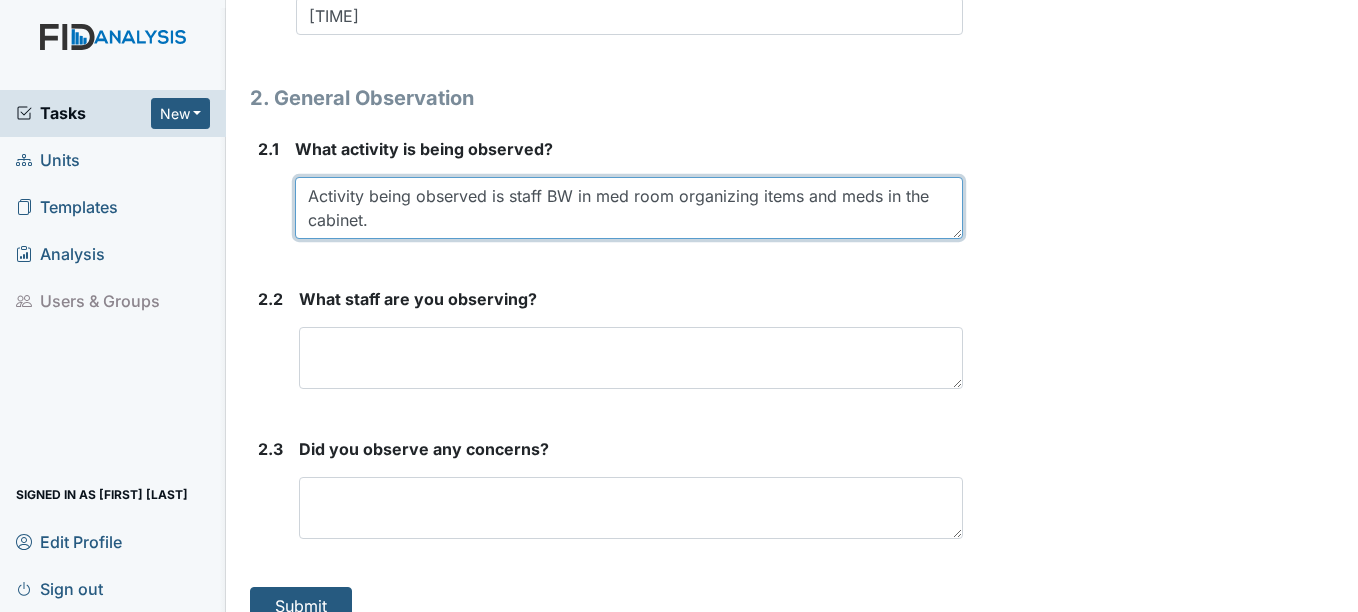 scroll, scrollTop: 800, scrollLeft: 0, axis: vertical 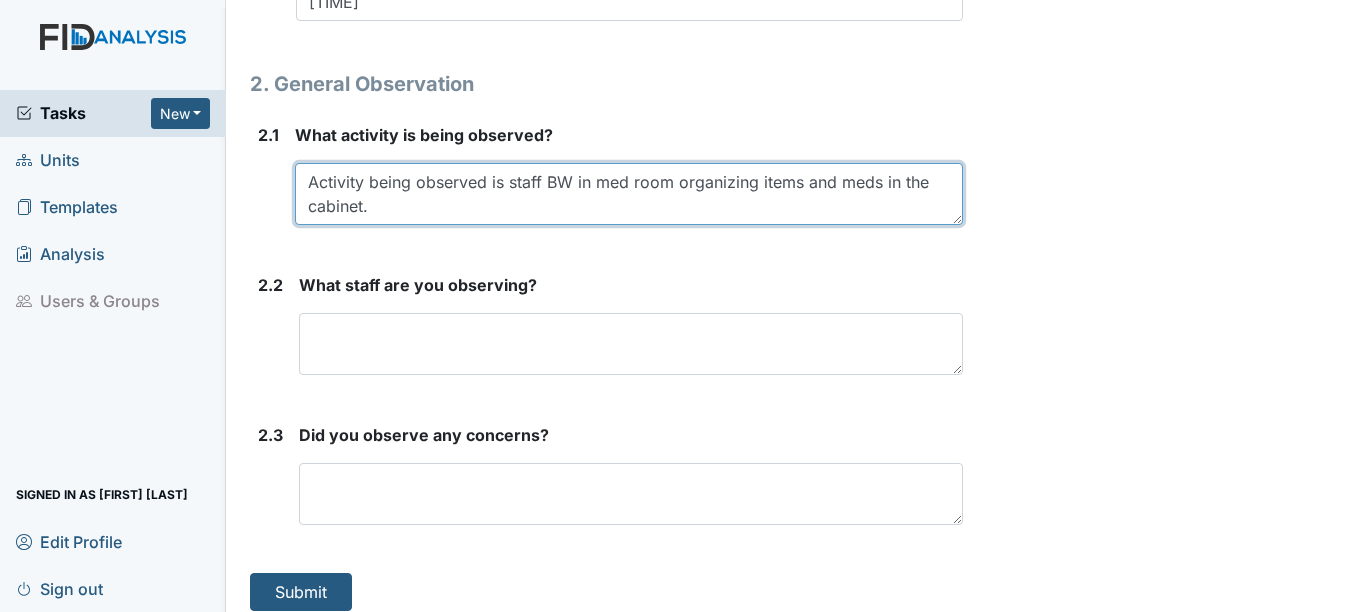 type on "Activity being observed is staff BW in med room organizing items and meds in the cabinet." 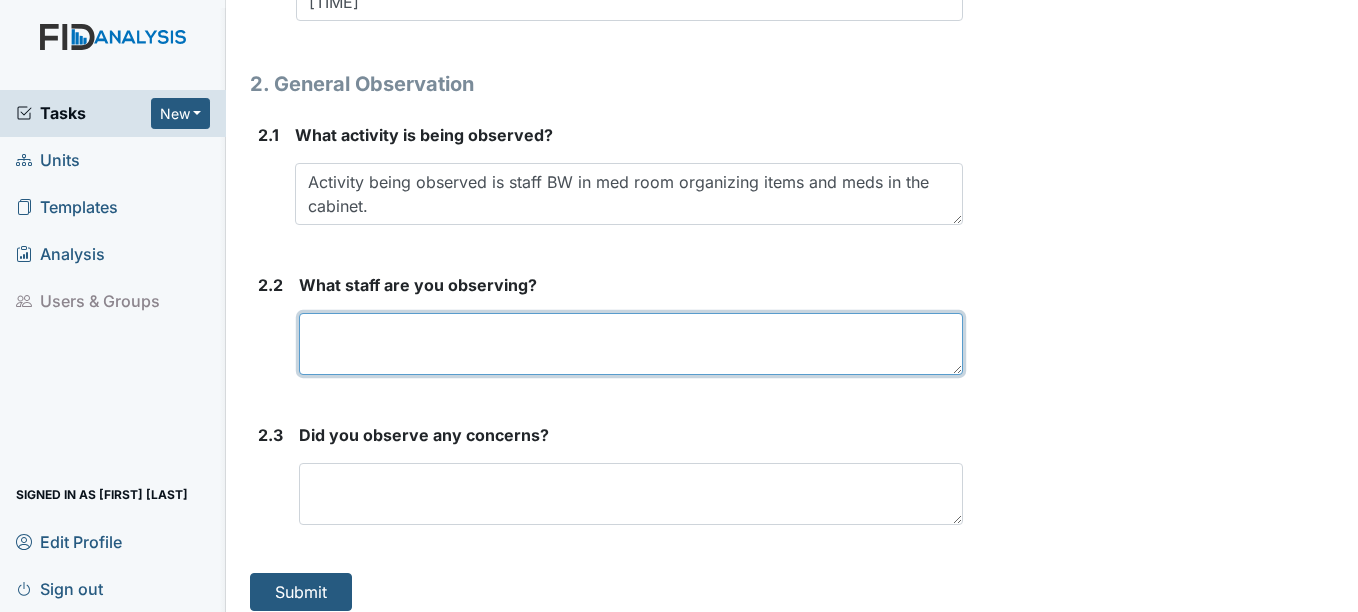 click at bounding box center [630, 344] 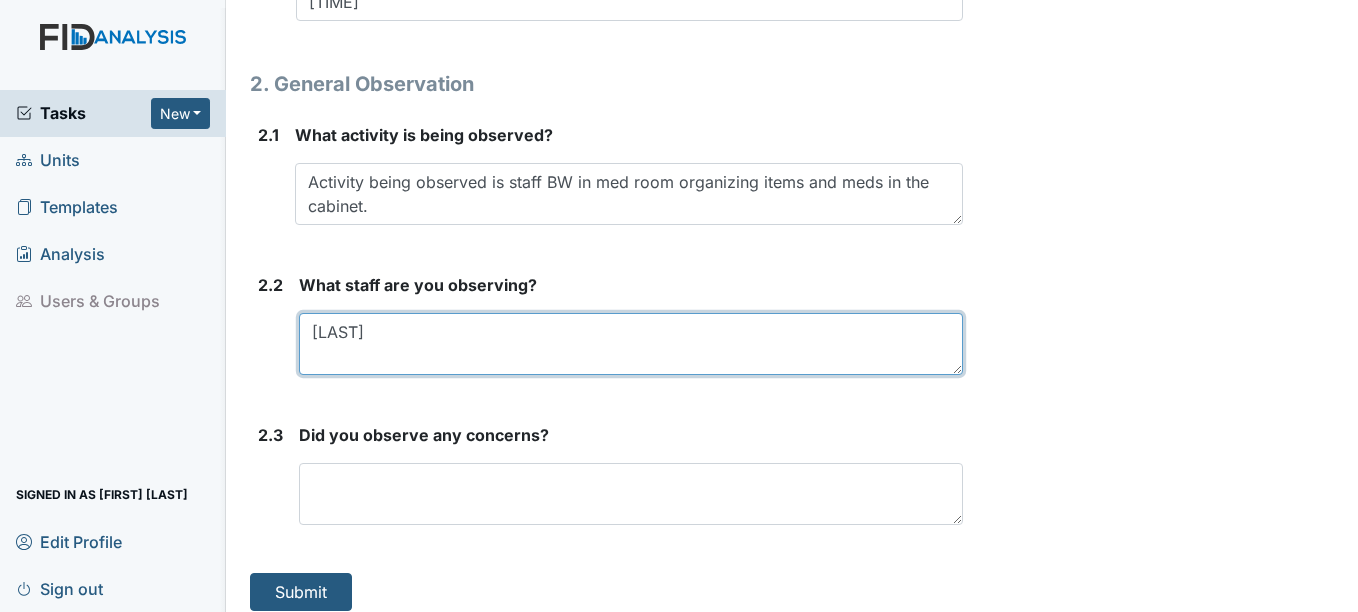type on "Barabra White" 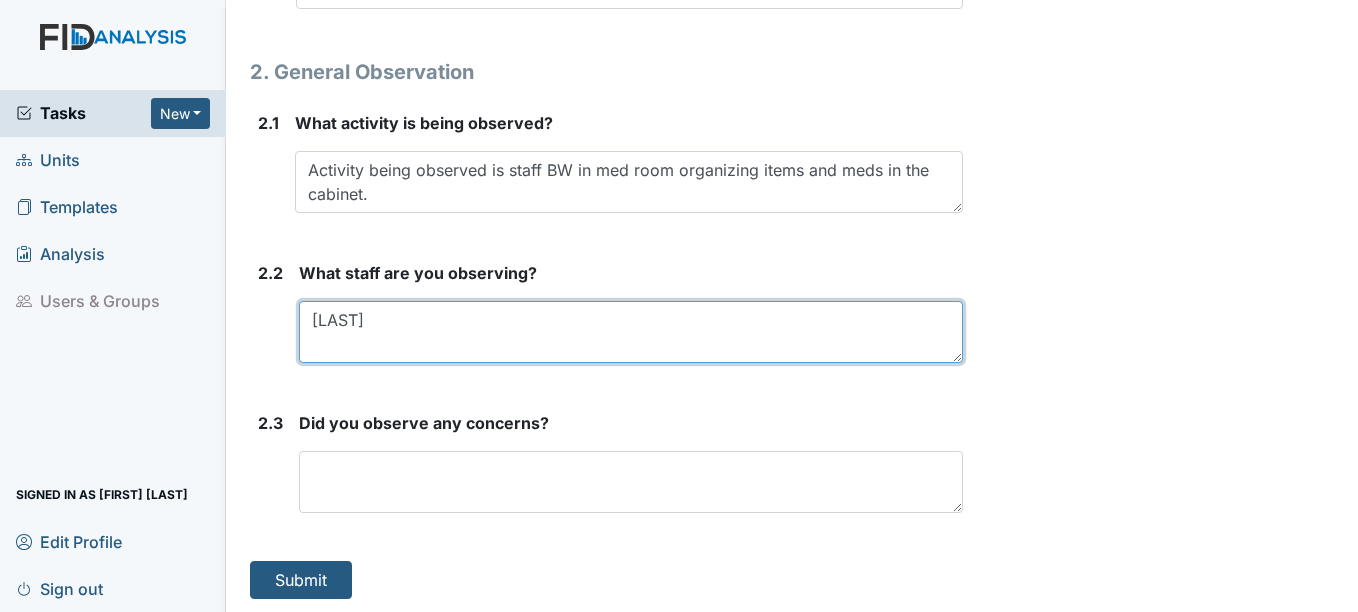scroll, scrollTop: 815, scrollLeft: 0, axis: vertical 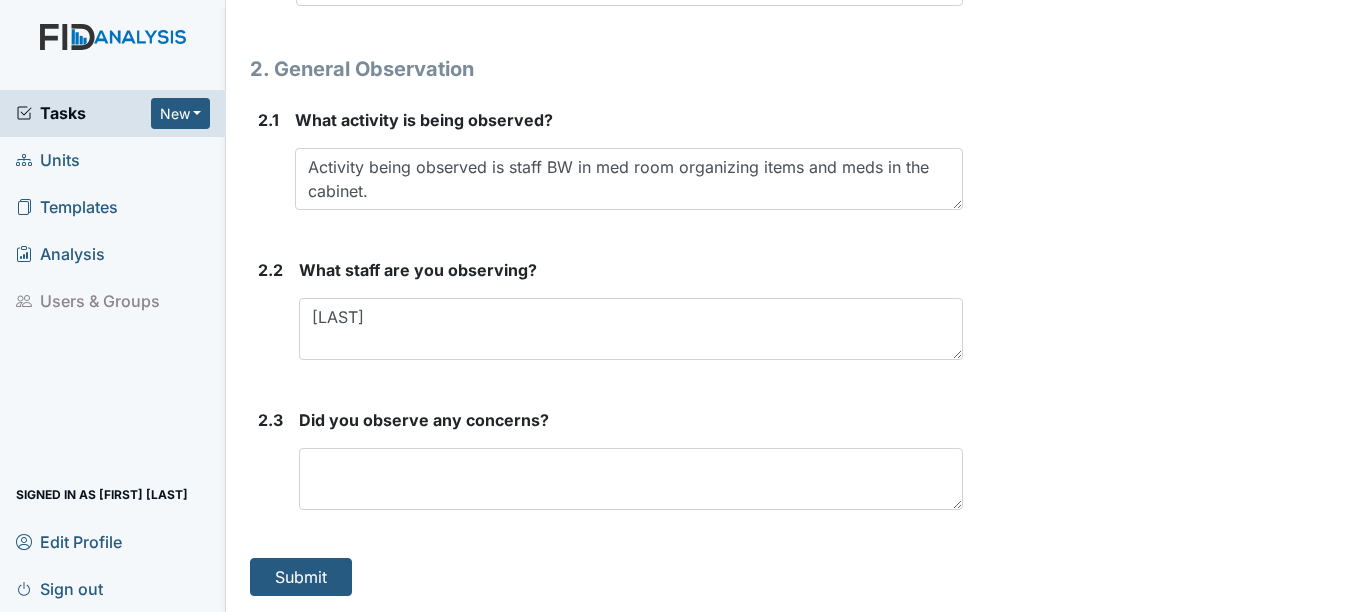 click on "Did you observe any concerns?
This field is required." at bounding box center (630, 459) 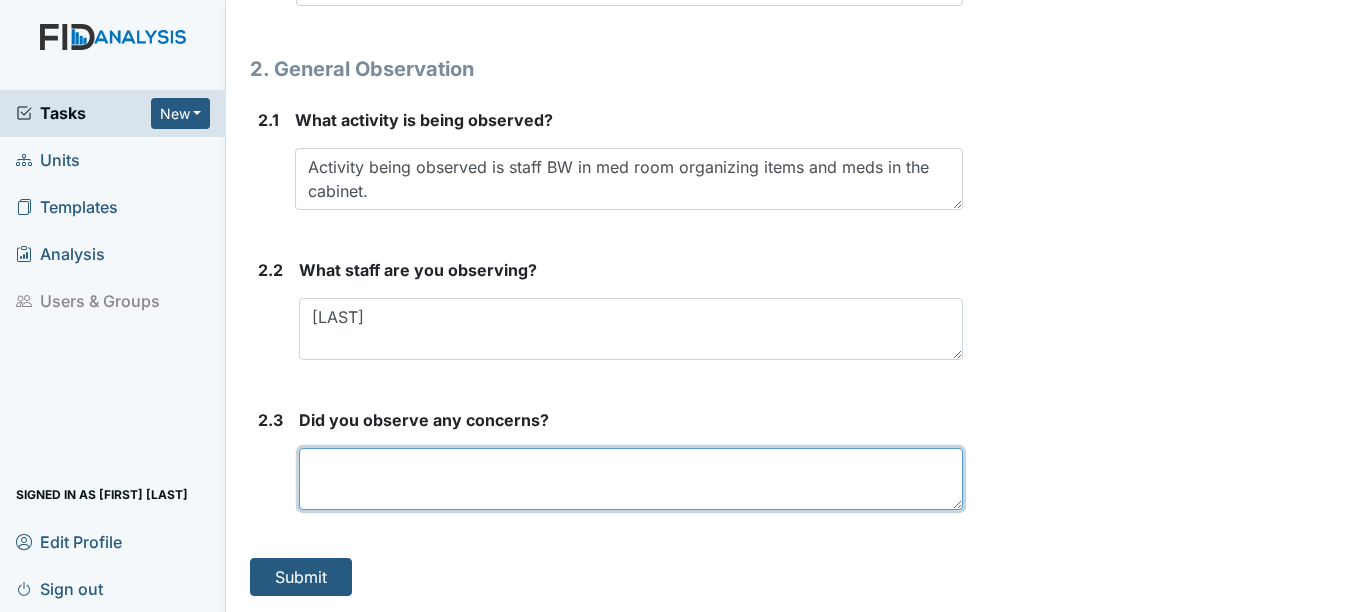 click at bounding box center (630, 479) 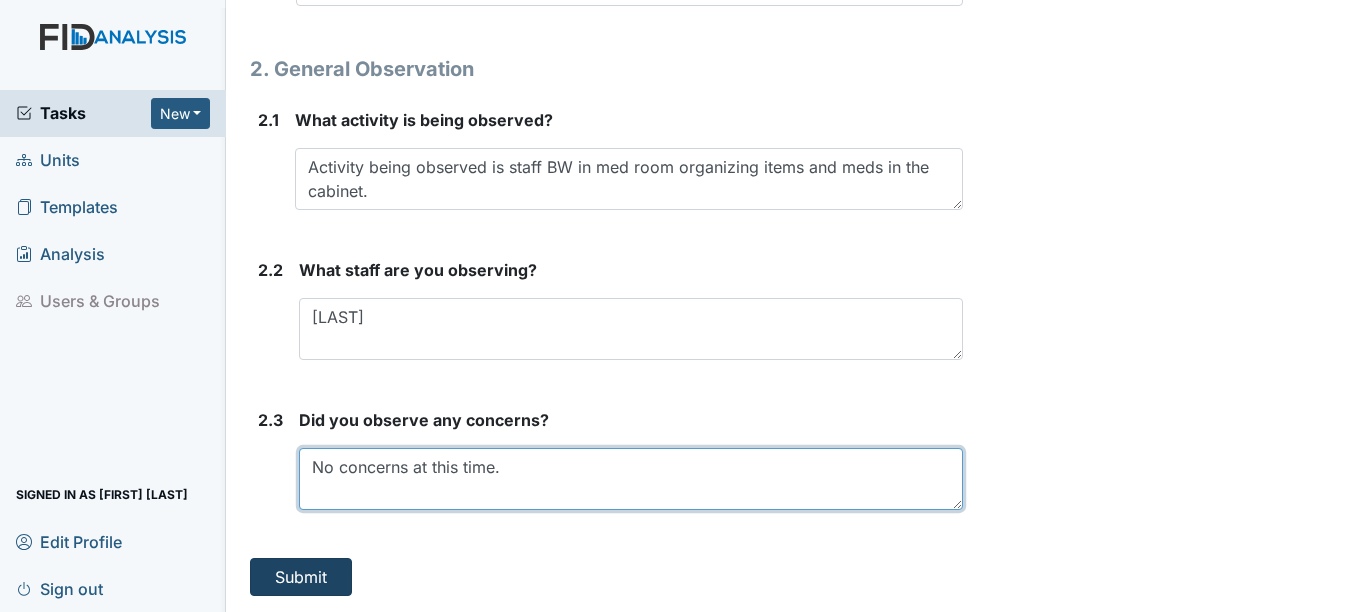 type on "No concerns at this time." 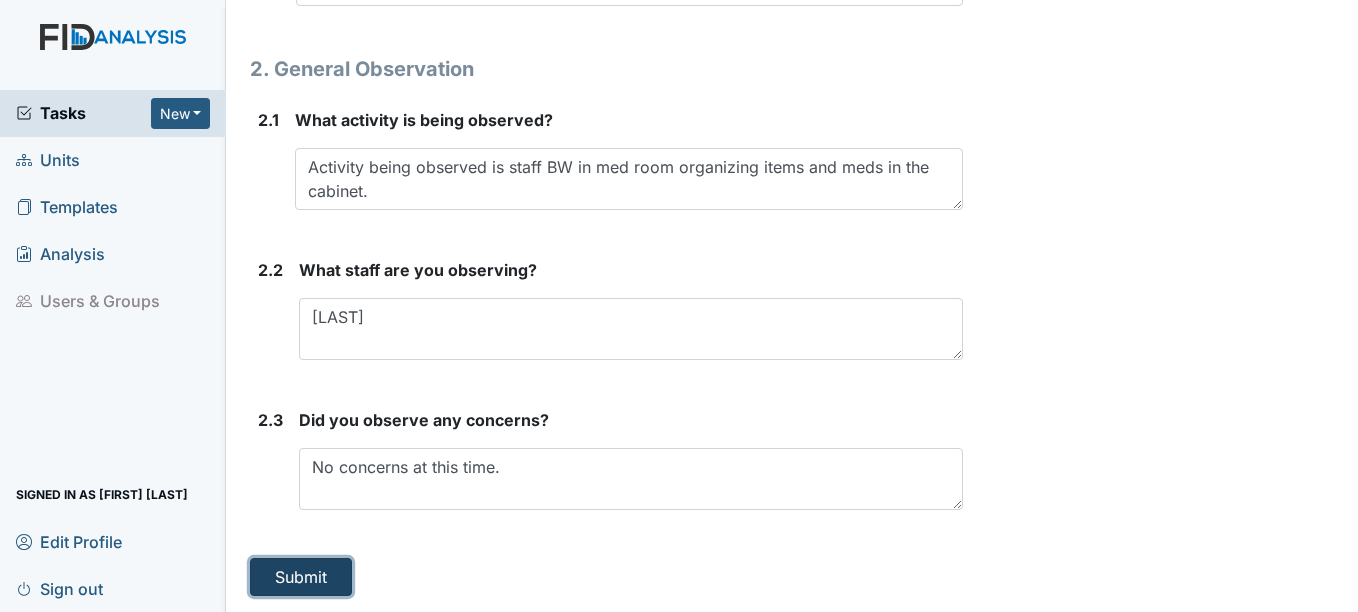 click on "Submit" at bounding box center (301, 577) 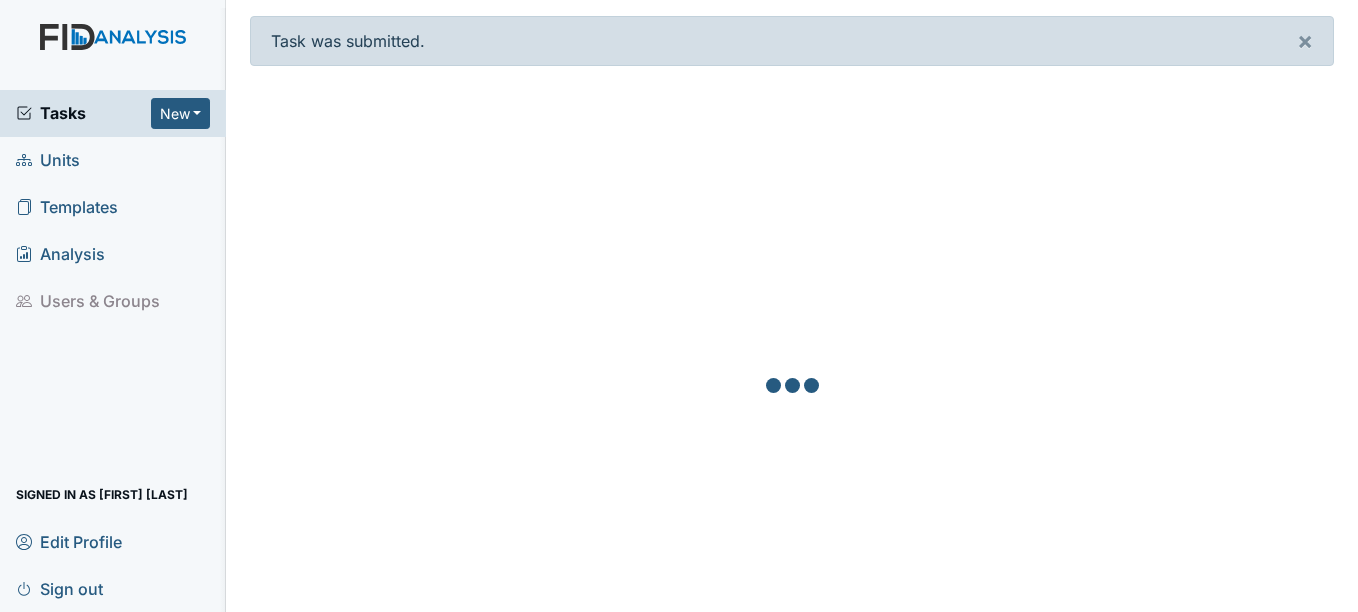 scroll, scrollTop: 0, scrollLeft: 0, axis: both 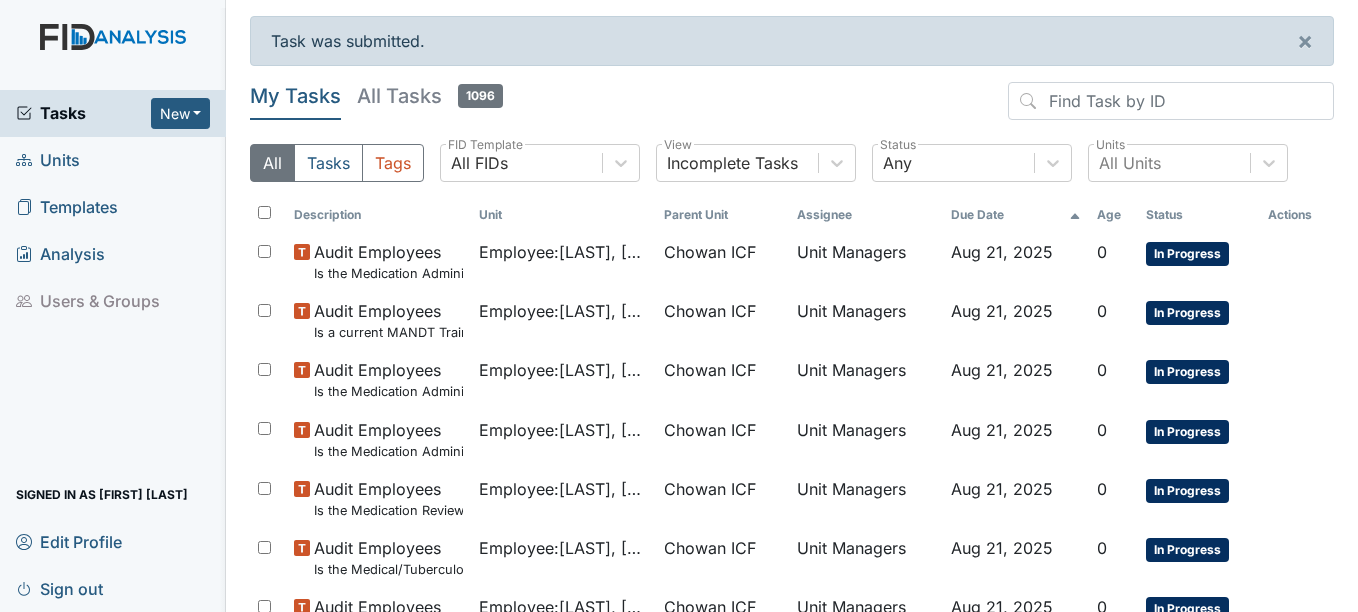 click on "All Tasks   1096" at bounding box center [430, 96] 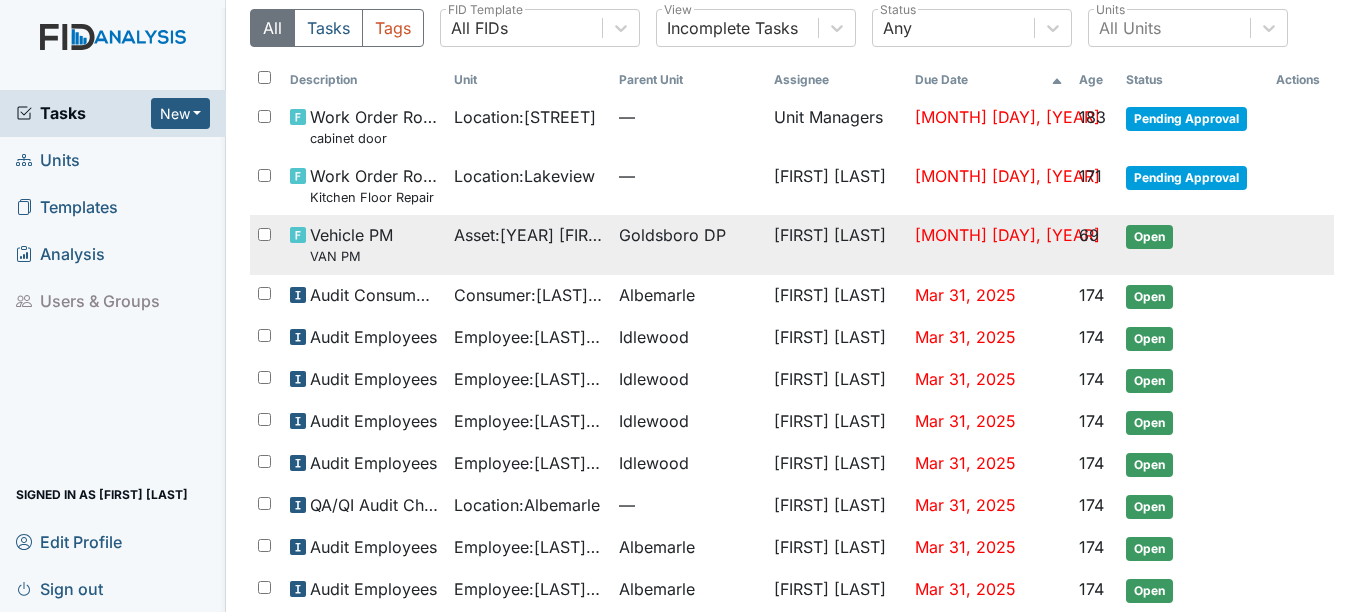scroll, scrollTop: 100, scrollLeft: 0, axis: vertical 